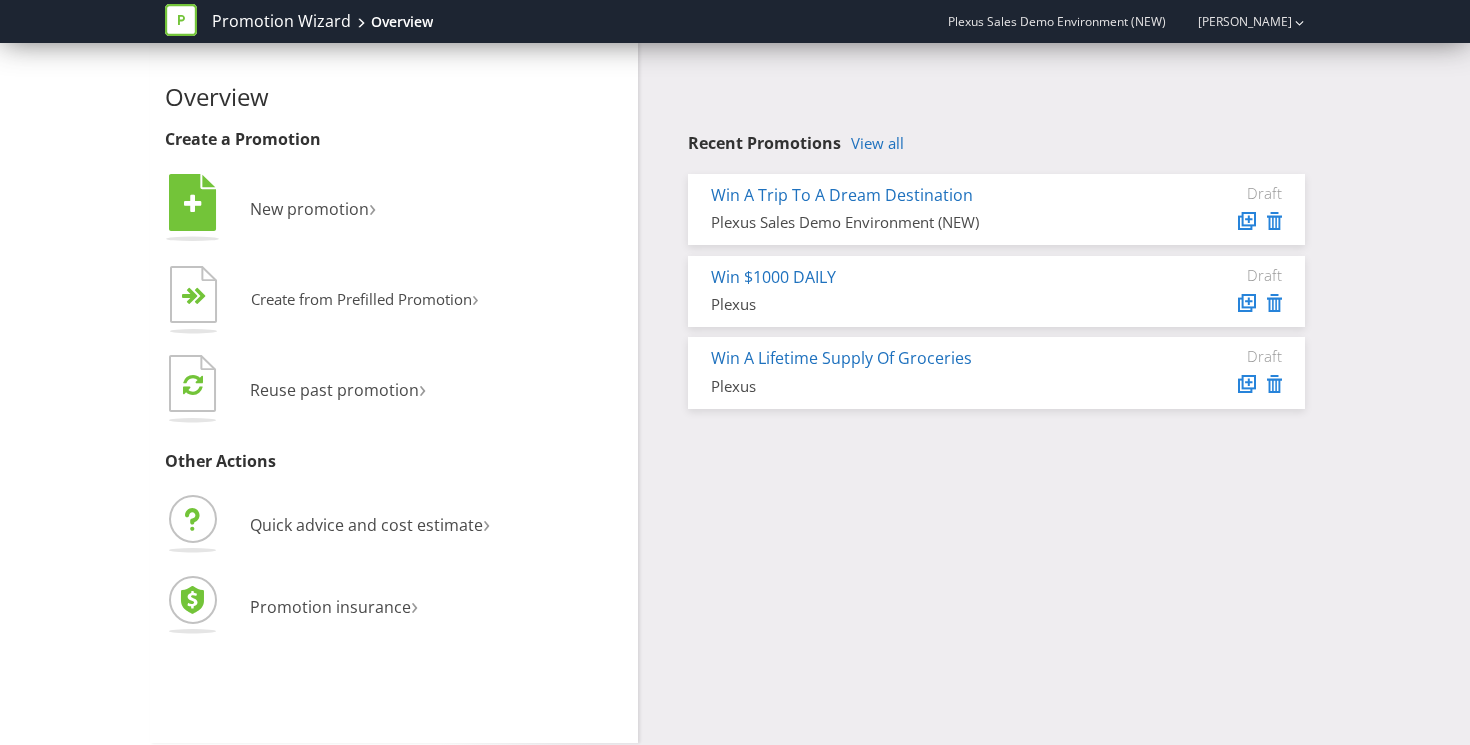 scroll, scrollTop: 0, scrollLeft: 0, axis: both 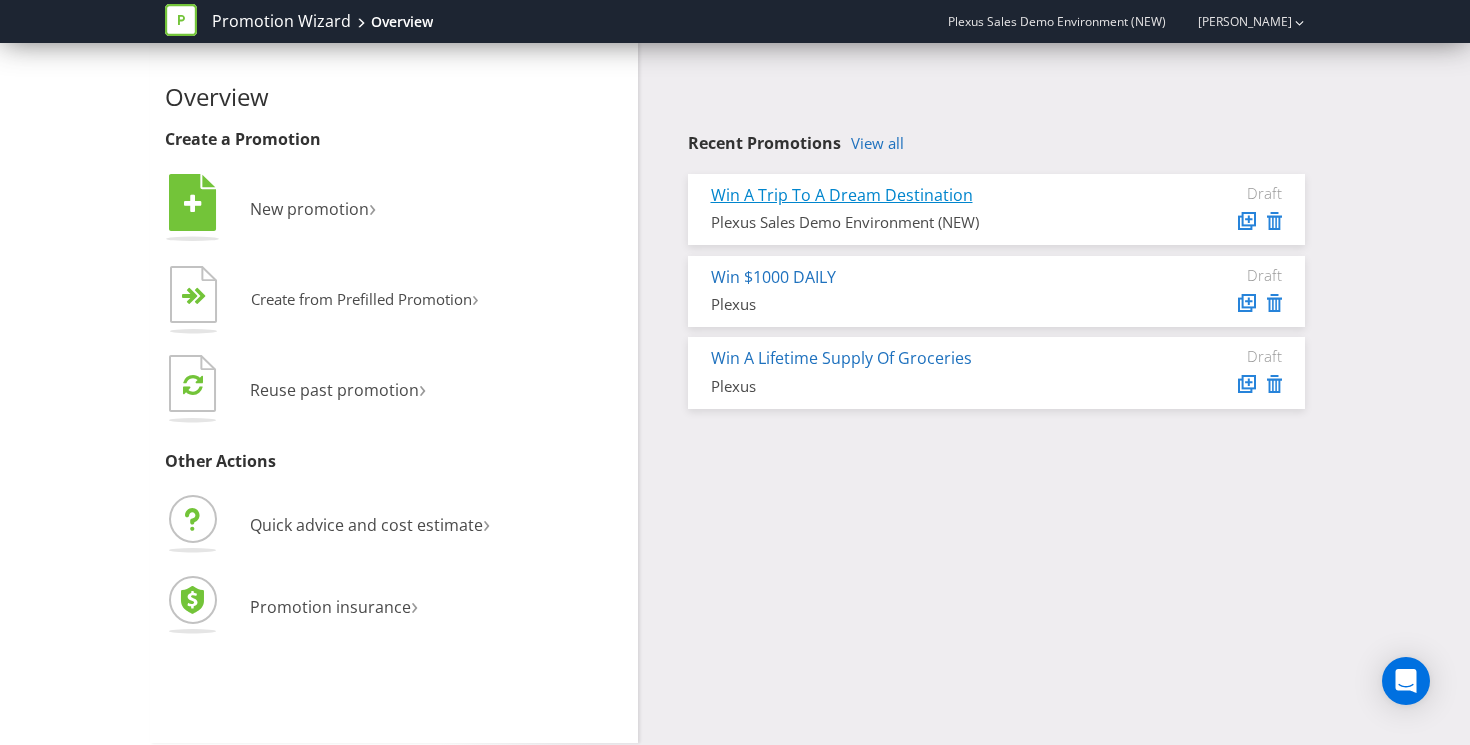 click on "Win A Trip To A Dream Destination" at bounding box center [842, 195] 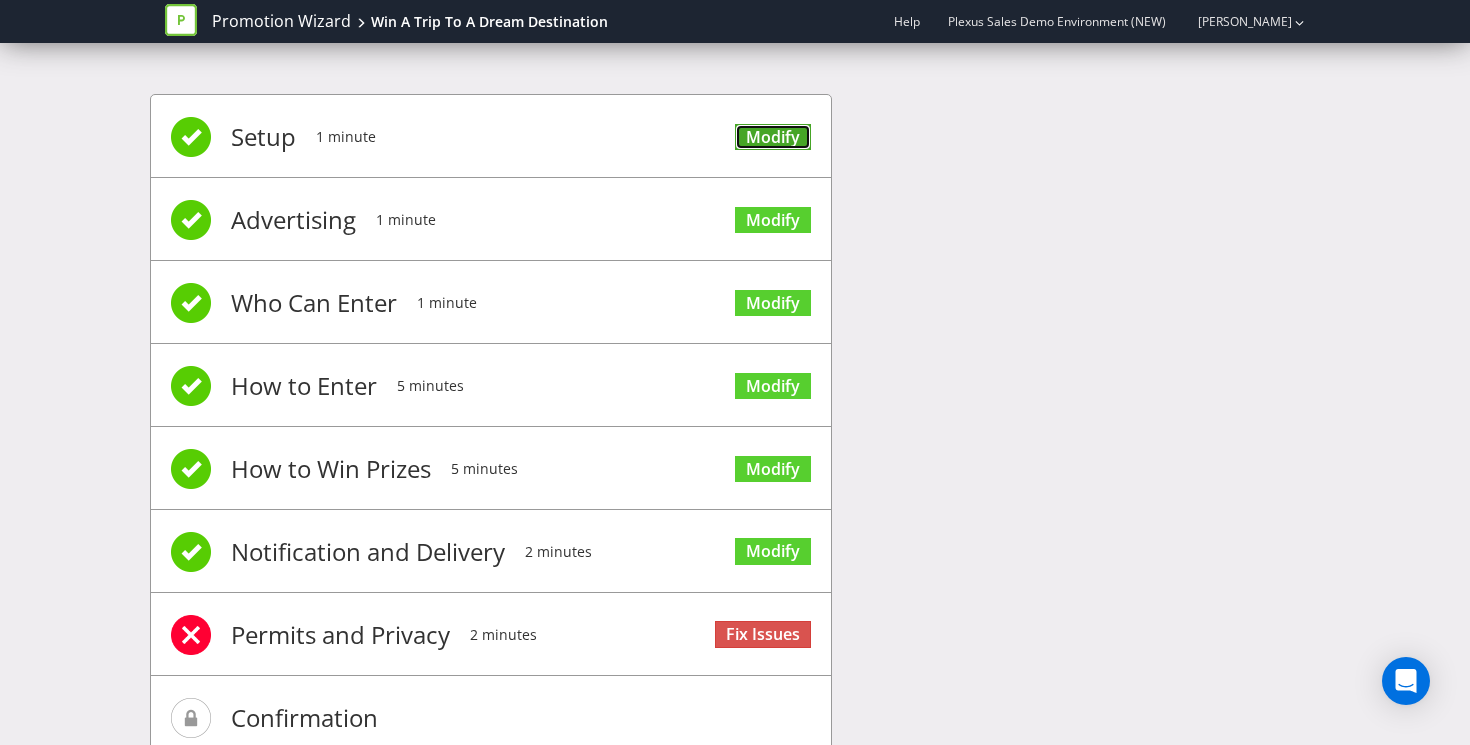 click on "Modify" at bounding box center (773, 137) 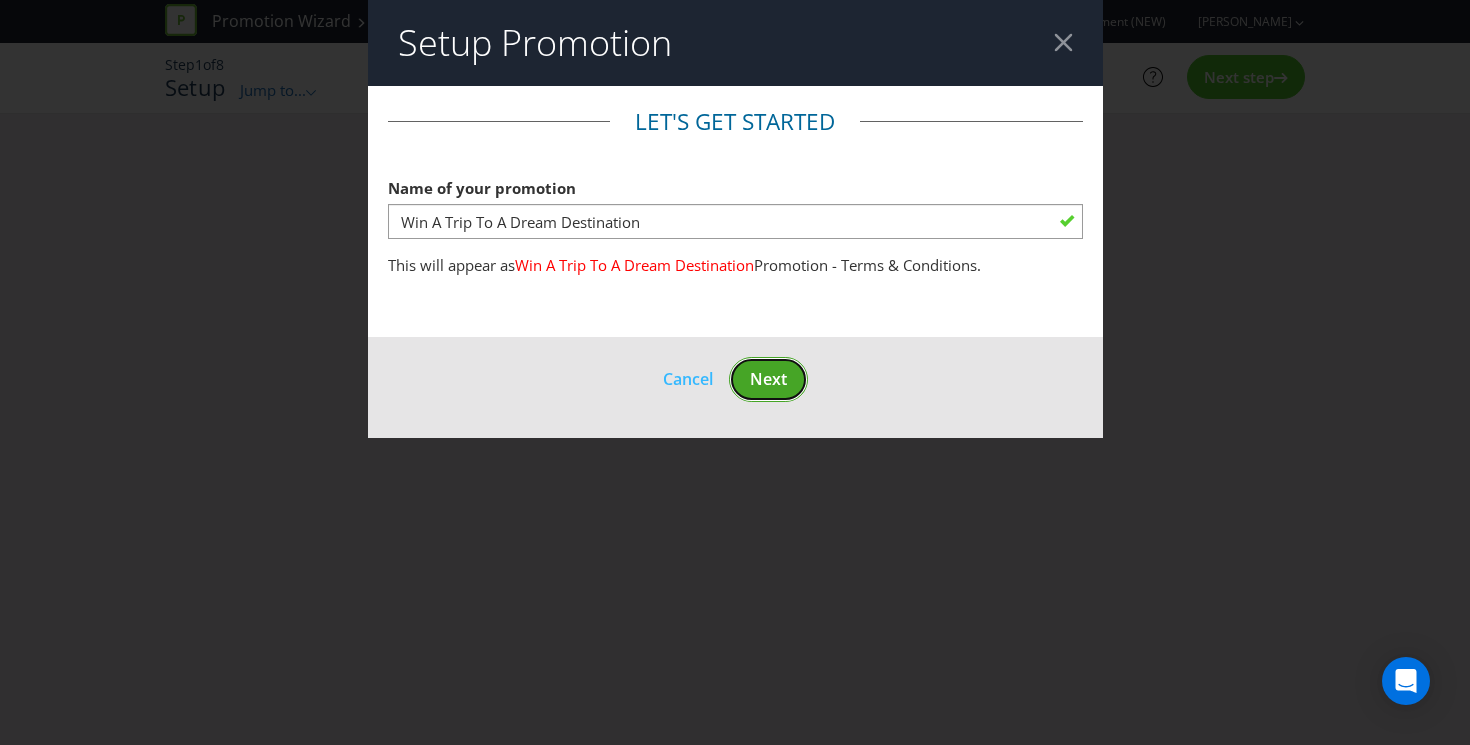 click on "Next" at bounding box center [768, 379] 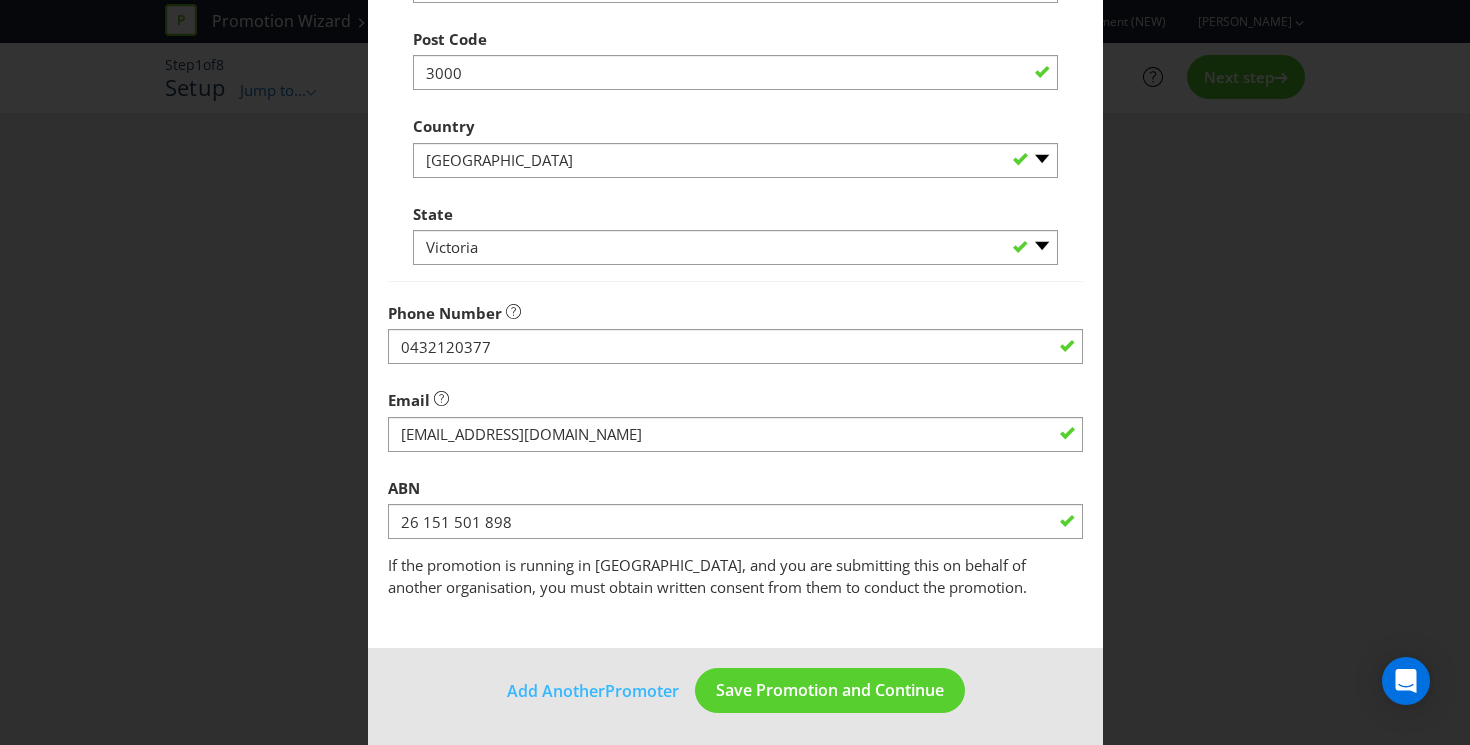 scroll, scrollTop: 560, scrollLeft: 0, axis: vertical 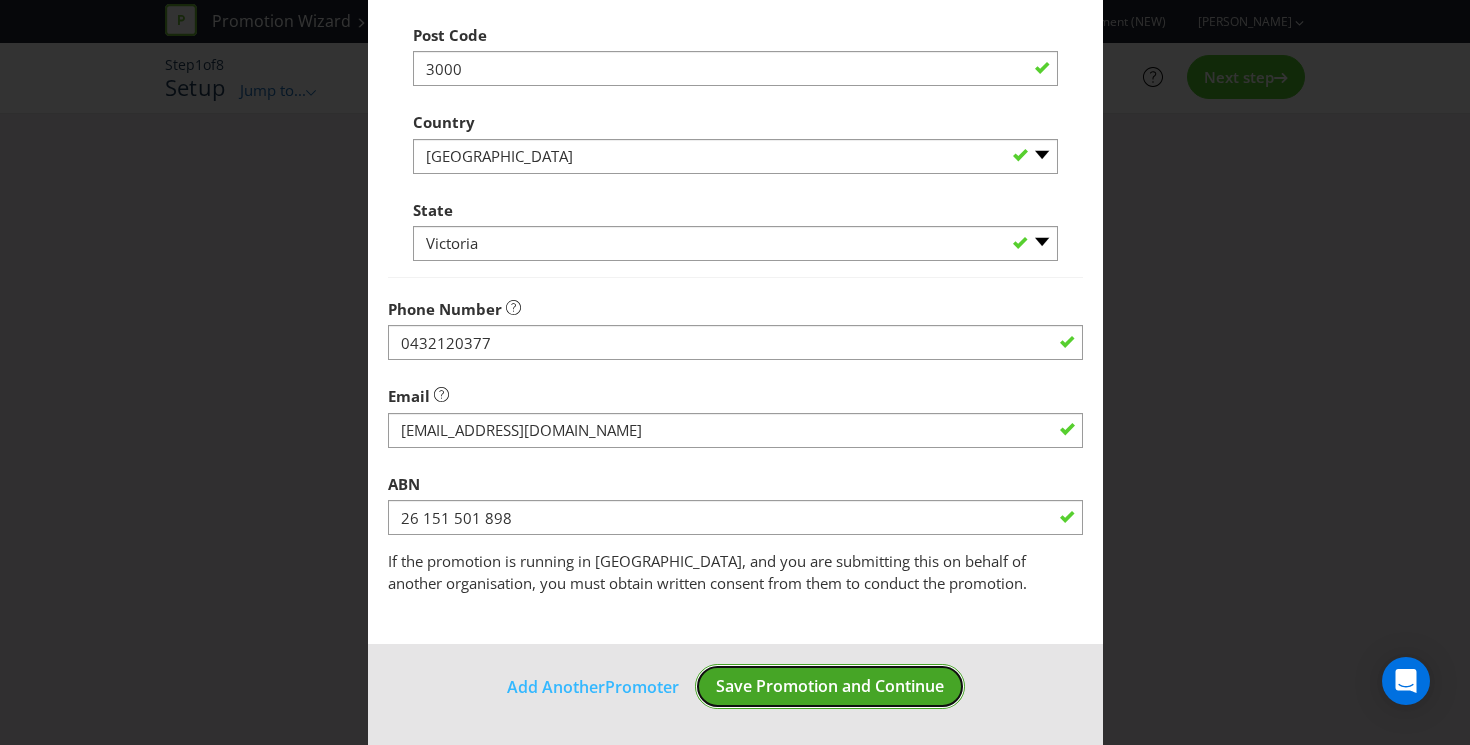 click on "Save Promotion and Continue" at bounding box center (830, 686) 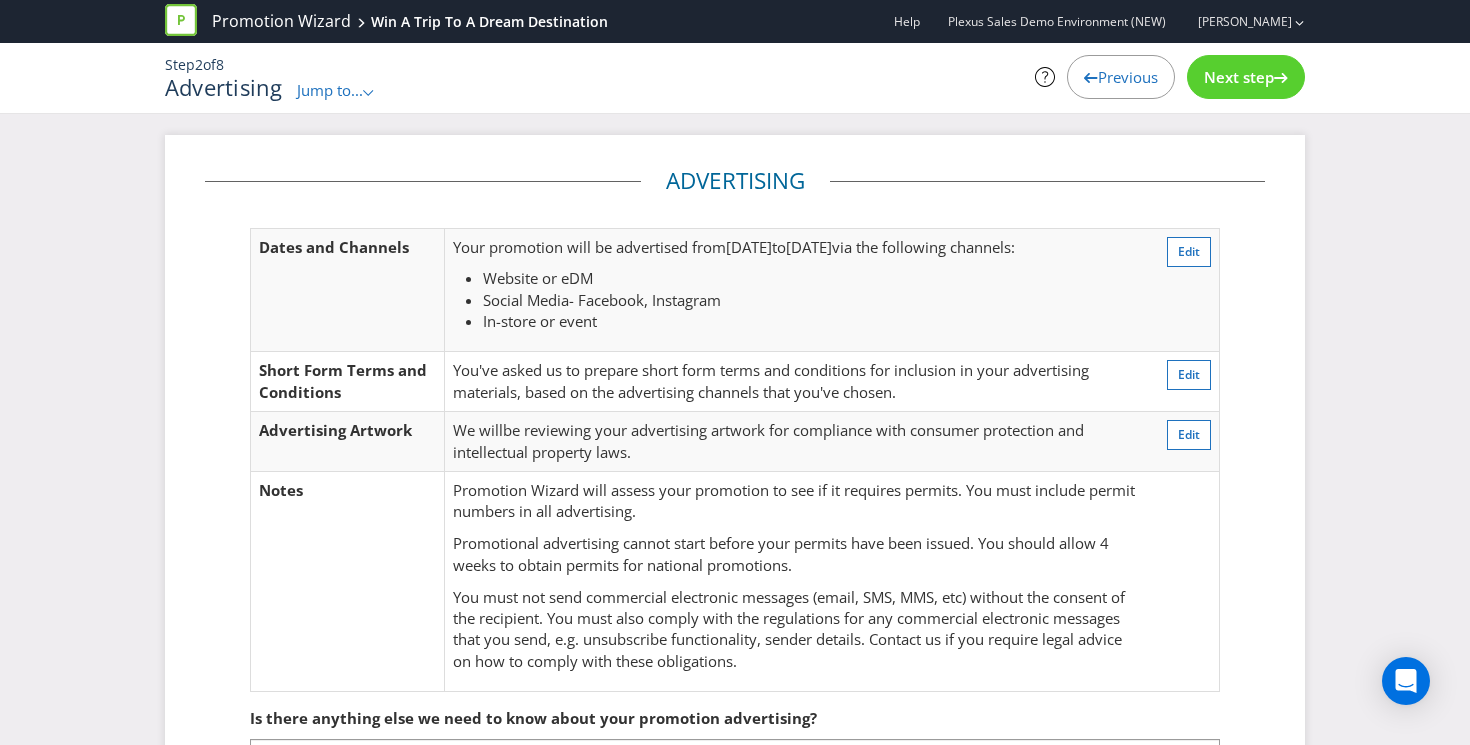 scroll, scrollTop: 81, scrollLeft: 0, axis: vertical 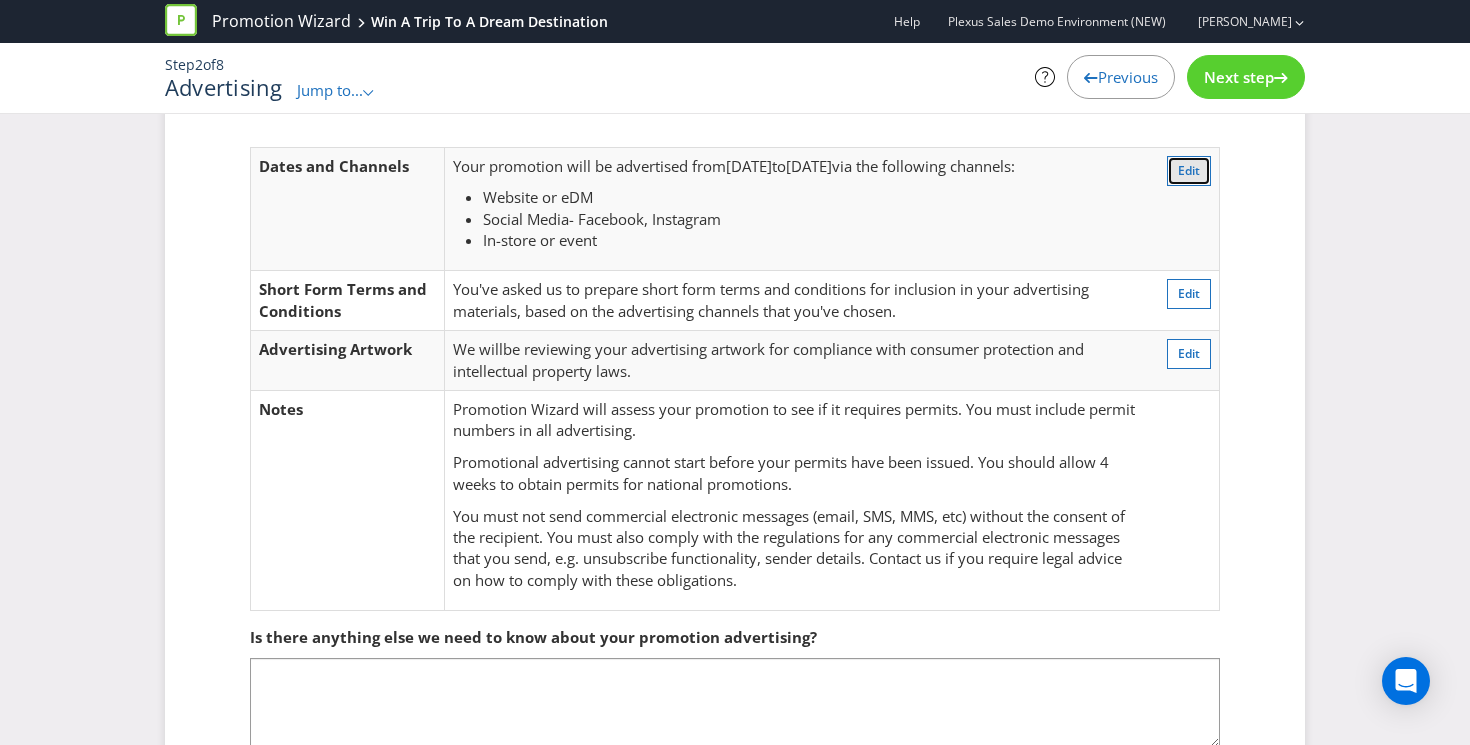 click on "Edit" at bounding box center (1189, 170) 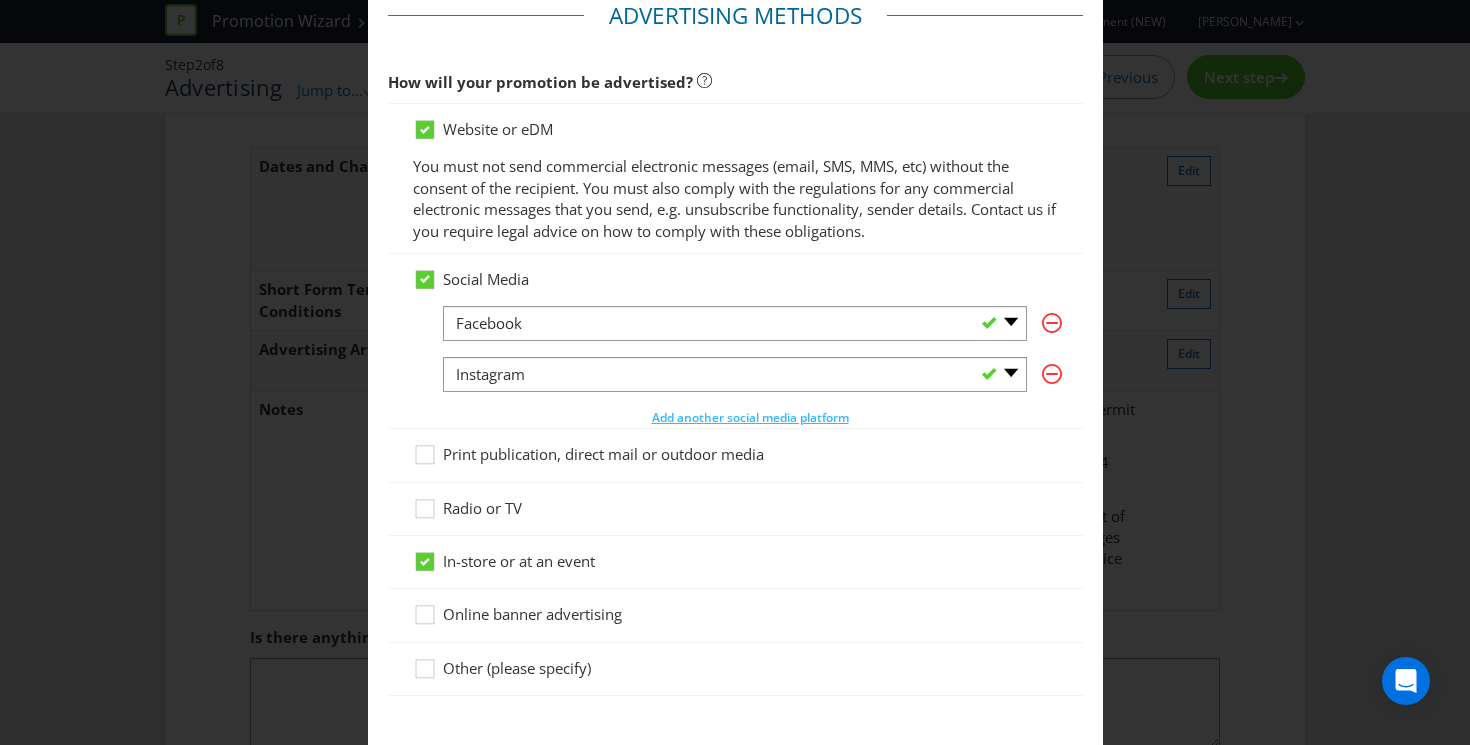 scroll, scrollTop: 115, scrollLeft: 0, axis: vertical 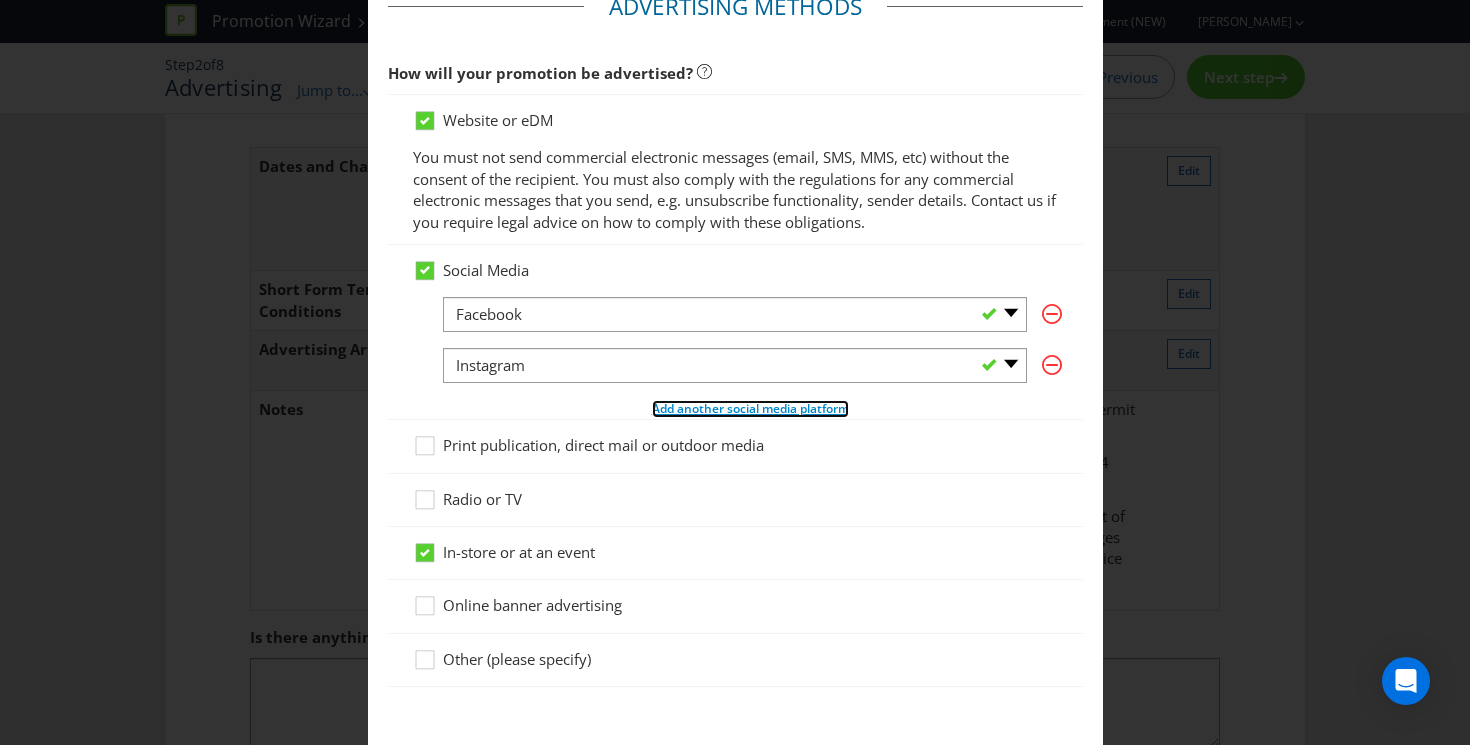 click on "Add another social media platform" at bounding box center (750, 408) 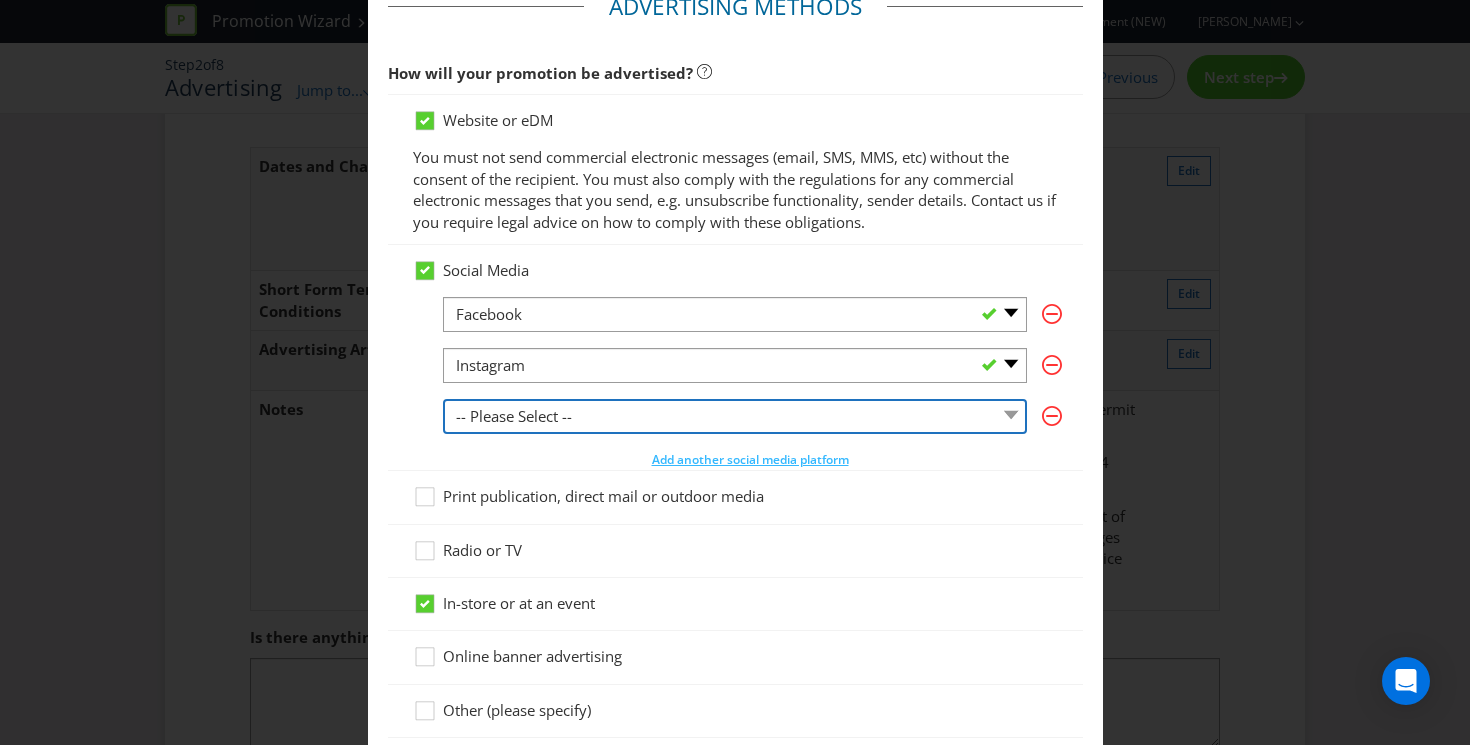 click on "-- Please Select -- Facebook X Instagram Snapchat LinkedIn Pinterest Tumblr Youtube Other" at bounding box center [735, 416] 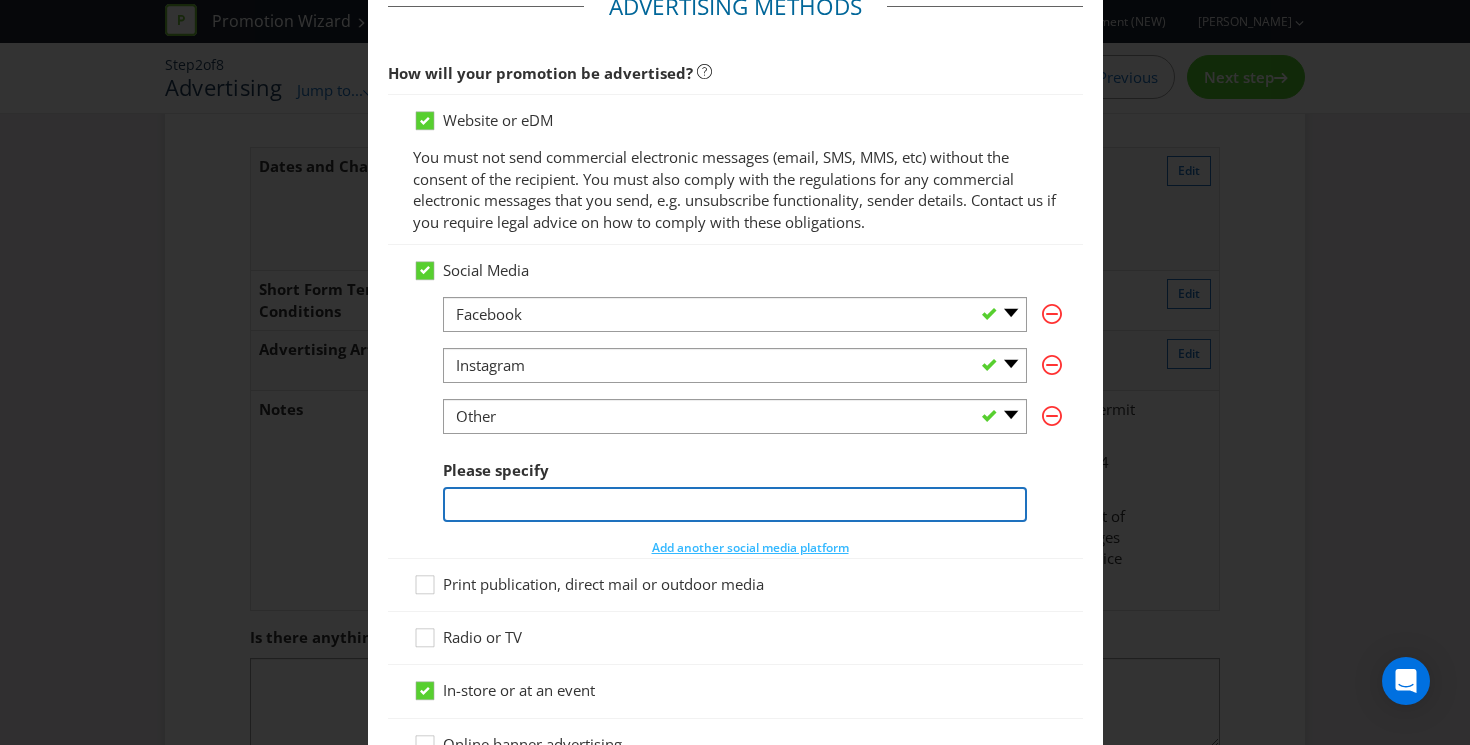 click at bounding box center (735, 504) 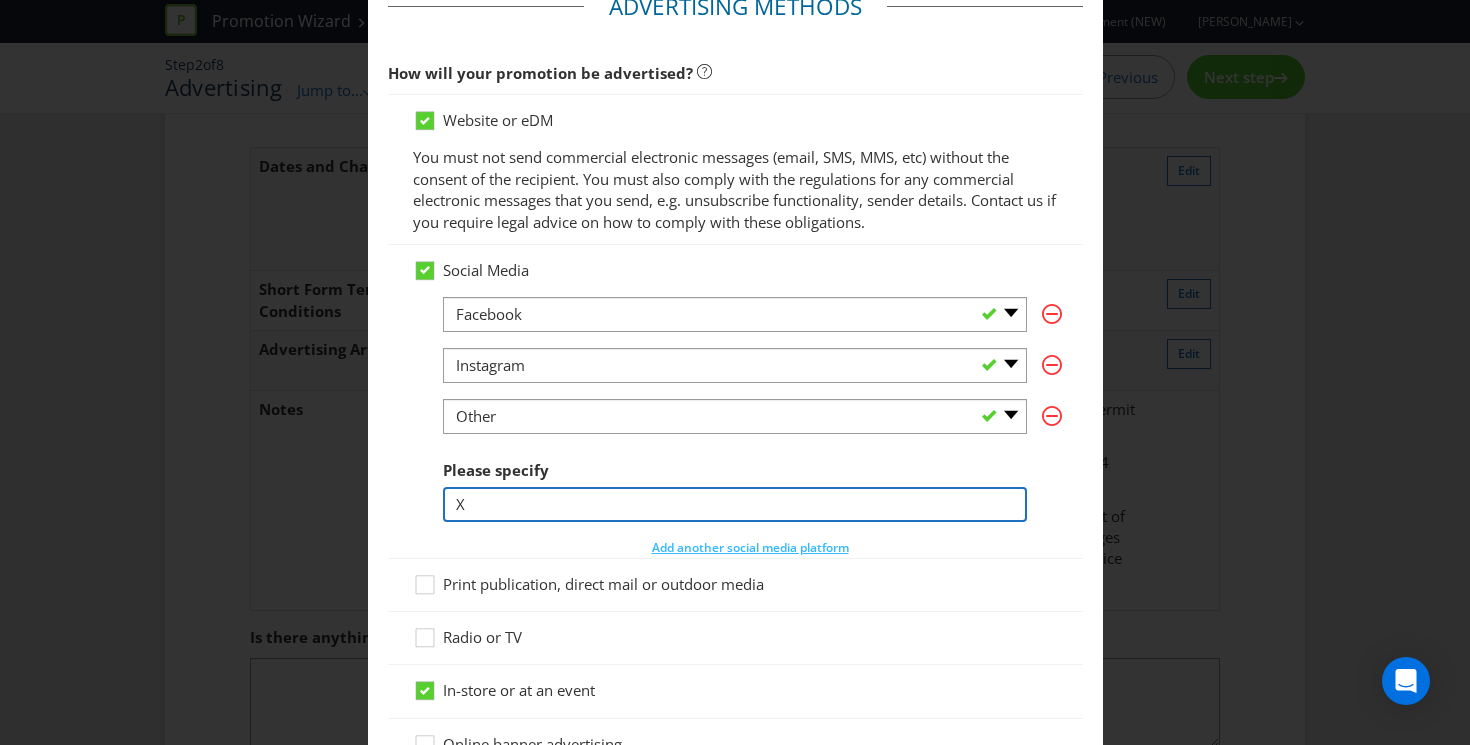 type on "X" 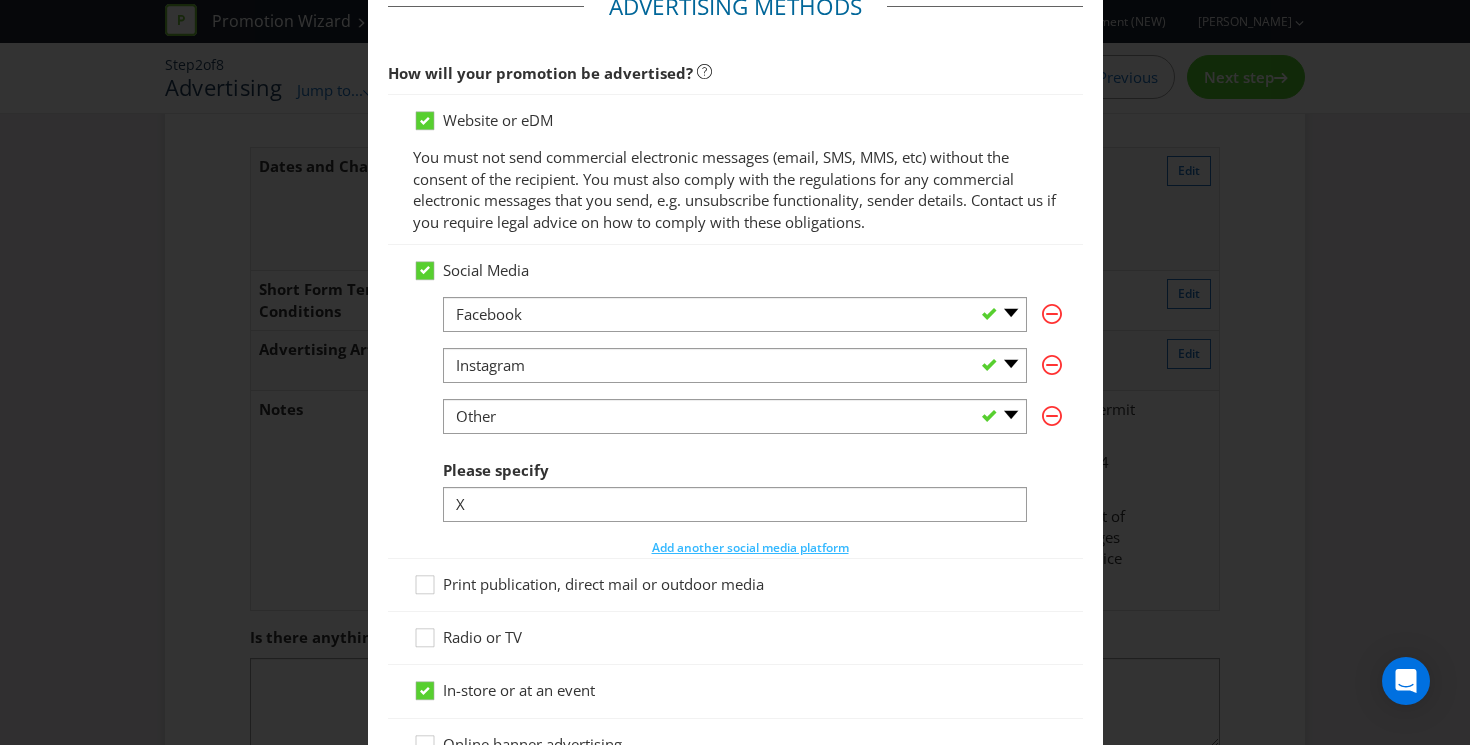 click on "Social Media   -- Please Select -- Facebook X Instagram Snapchat LinkedIn Pinterest Tumblr Youtube Other -- Please Select -- Facebook X Instagram Snapchat LinkedIn Pinterest Tumblr Youtube Other -- Please Select -- Facebook X Instagram Snapchat LinkedIn Pinterest Tumblr Youtube Other Please specify   X Add another social media platform" at bounding box center [735, 409] 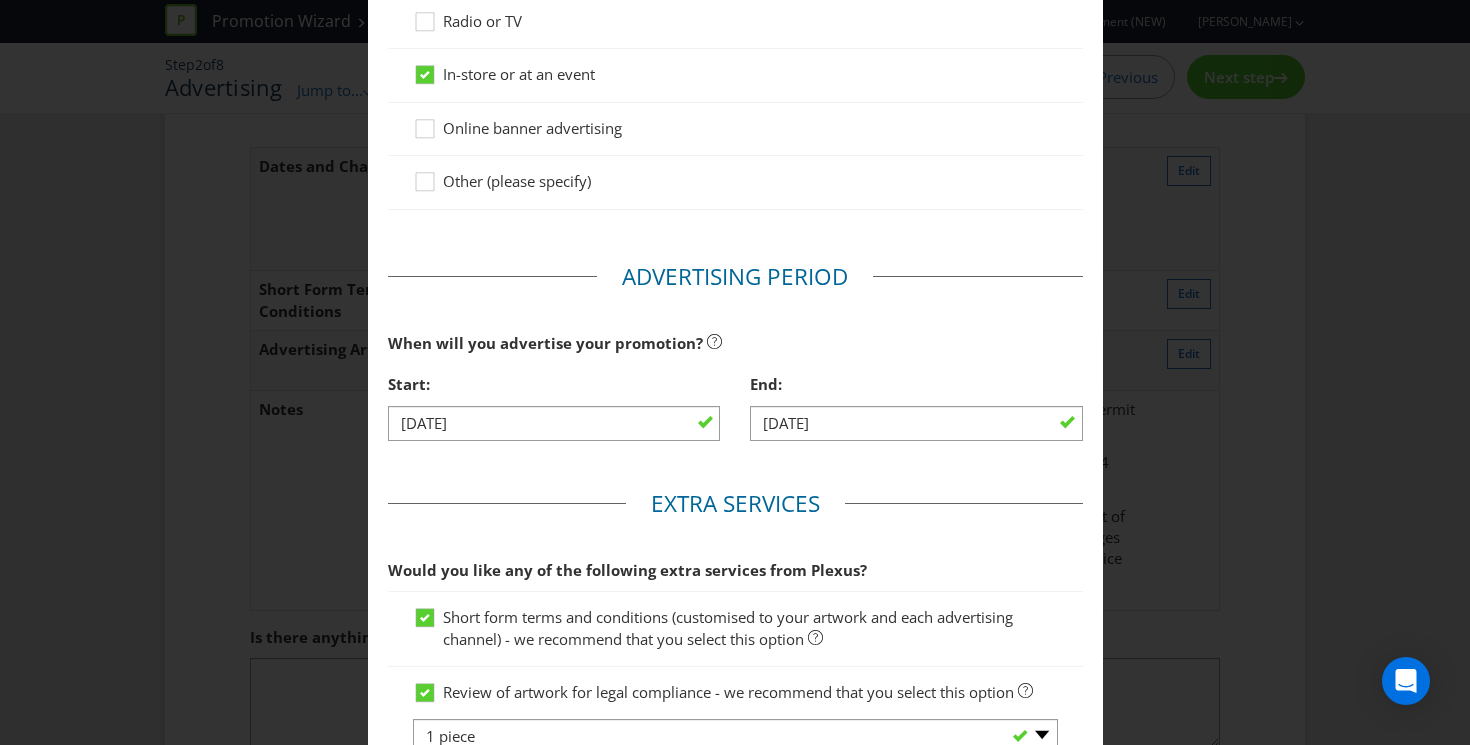 scroll, scrollTop: 972, scrollLeft: 0, axis: vertical 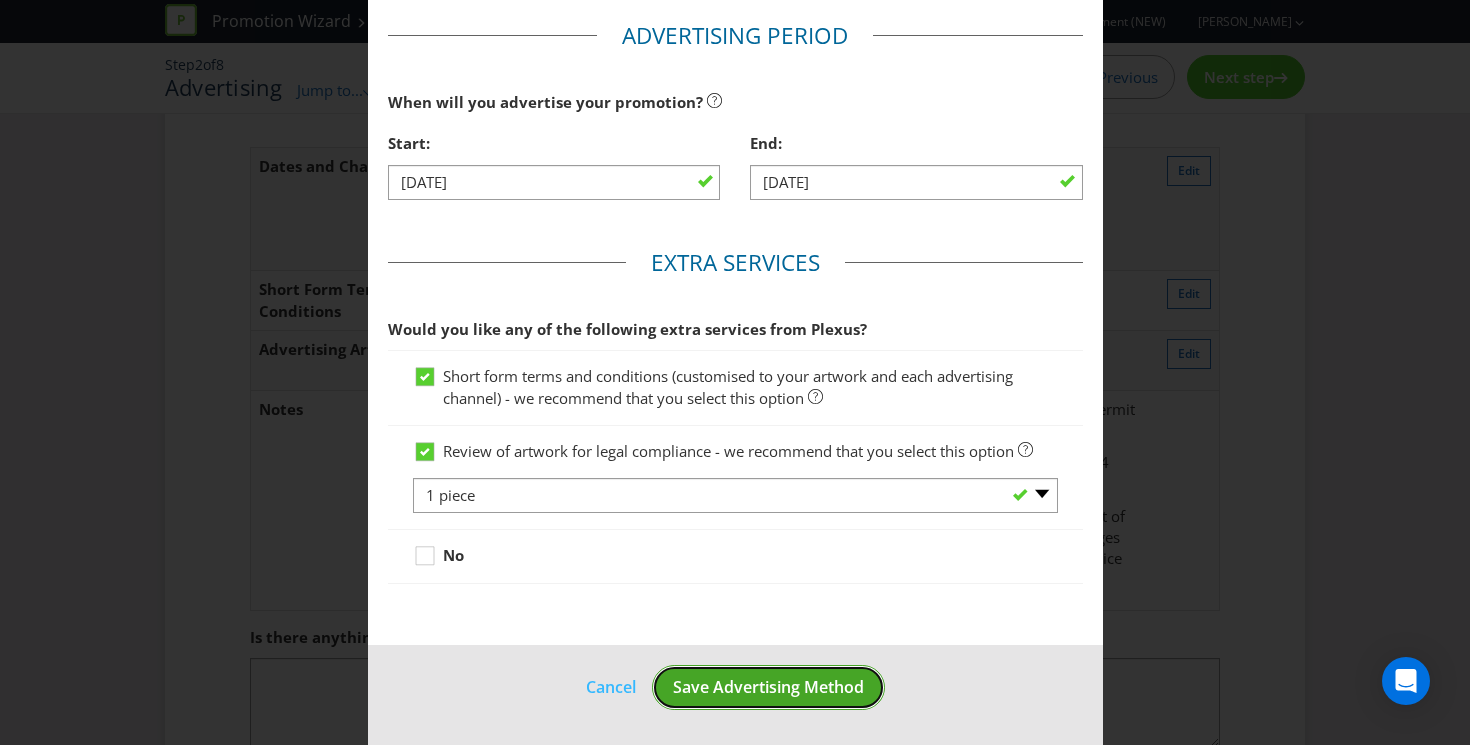 click on "Save Advertising Method" at bounding box center [768, 687] 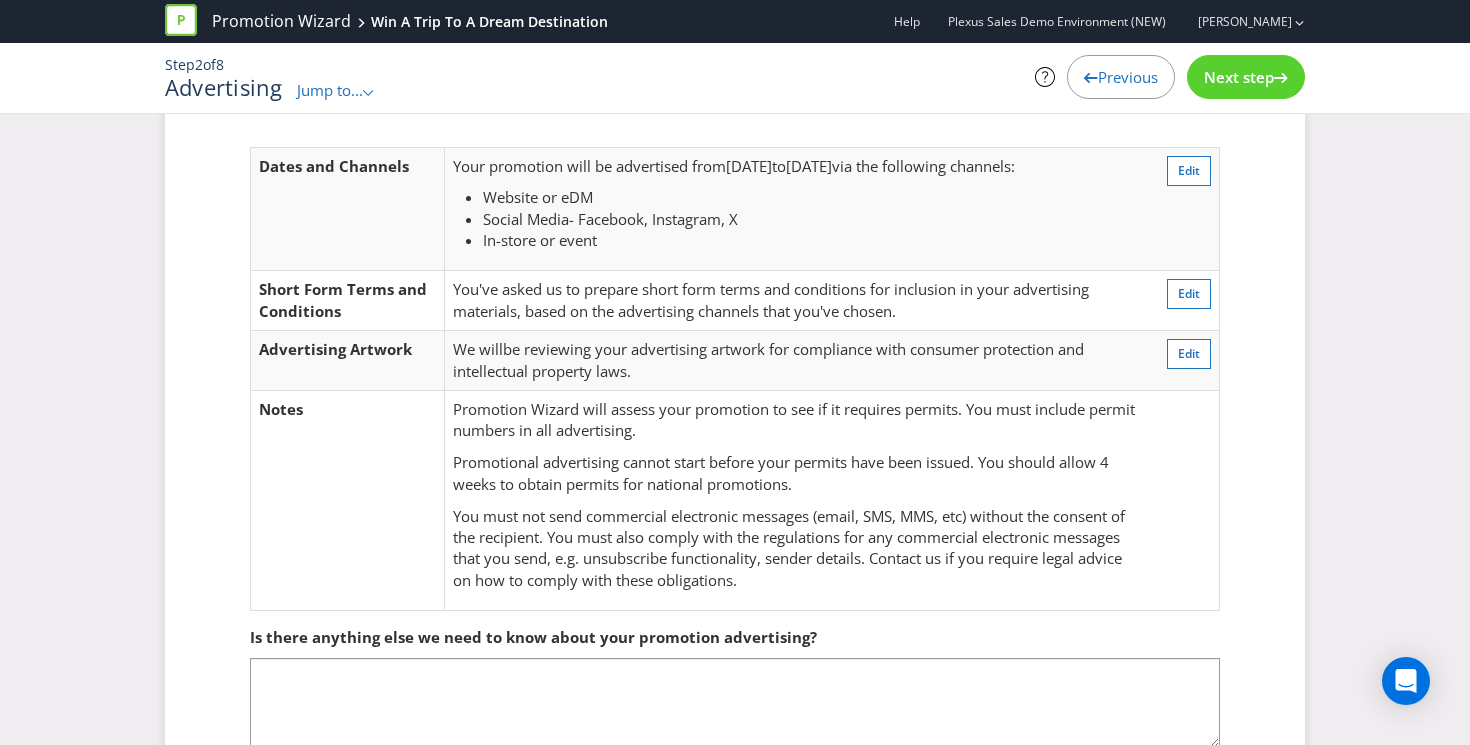click on "Next step" at bounding box center [1246, 77] 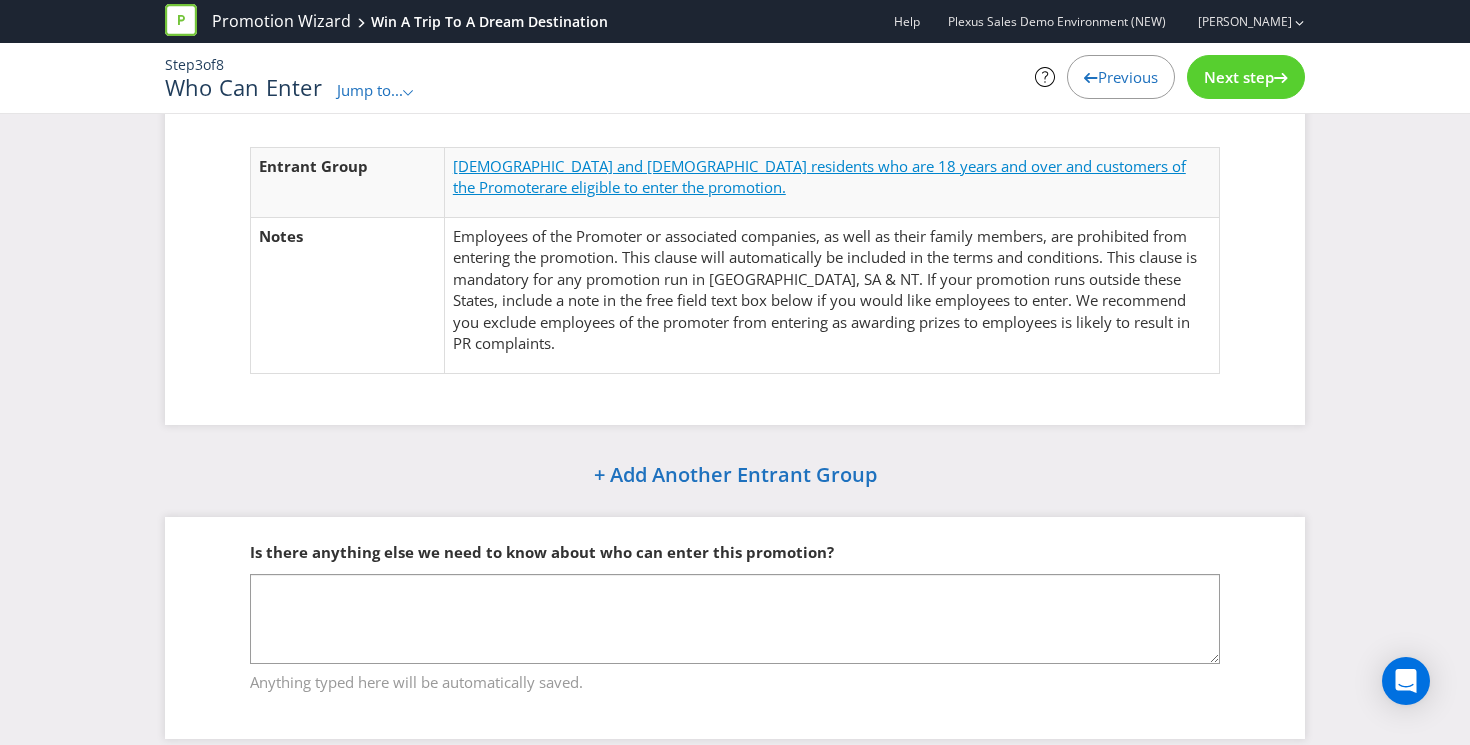 click on "[DEMOGRAPHIC_DATA] and [DEMOGRAPHIC_DATA] residents who are 18 years and over and customers of the Promoter" at bounding box center (819, 176) 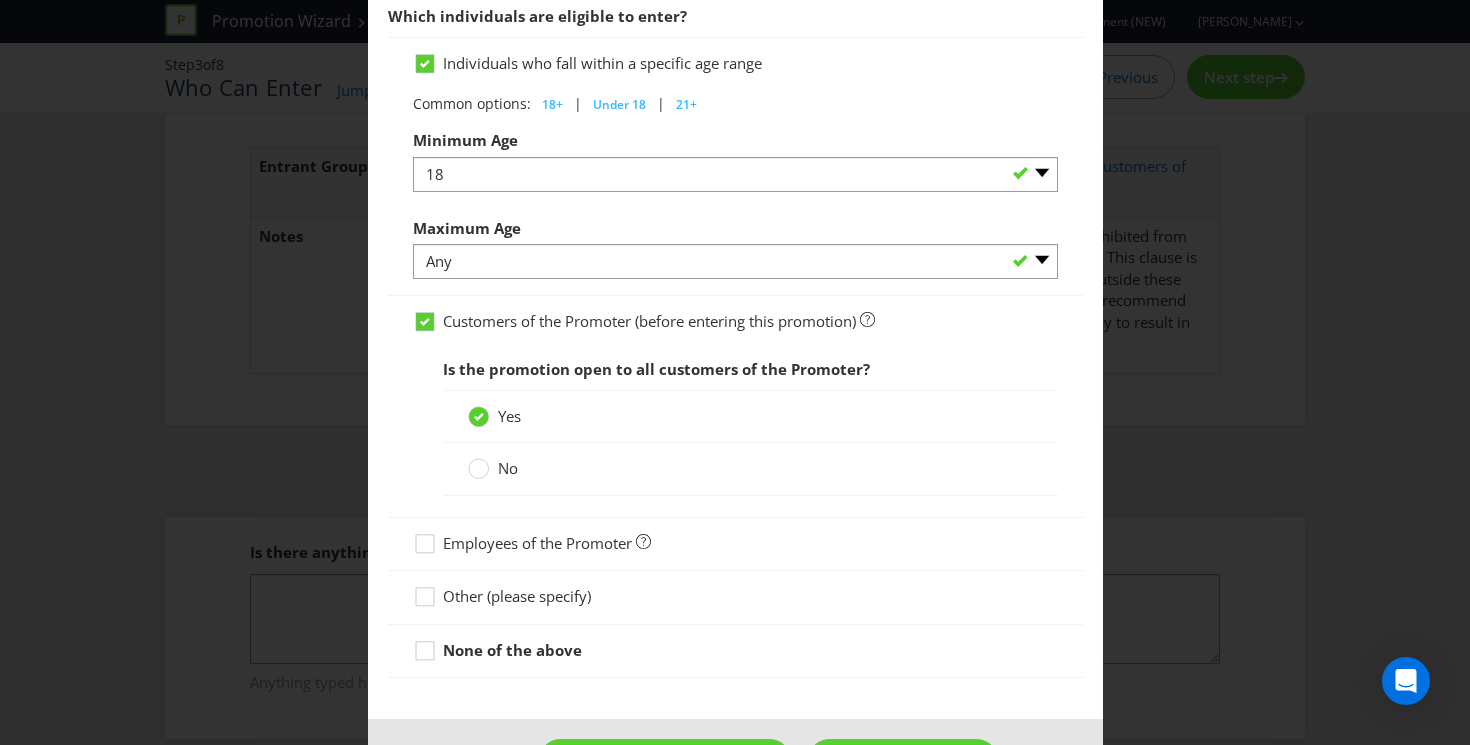 scroll, scrollTop: 1059, scrollLeft: 0, axis: vertical 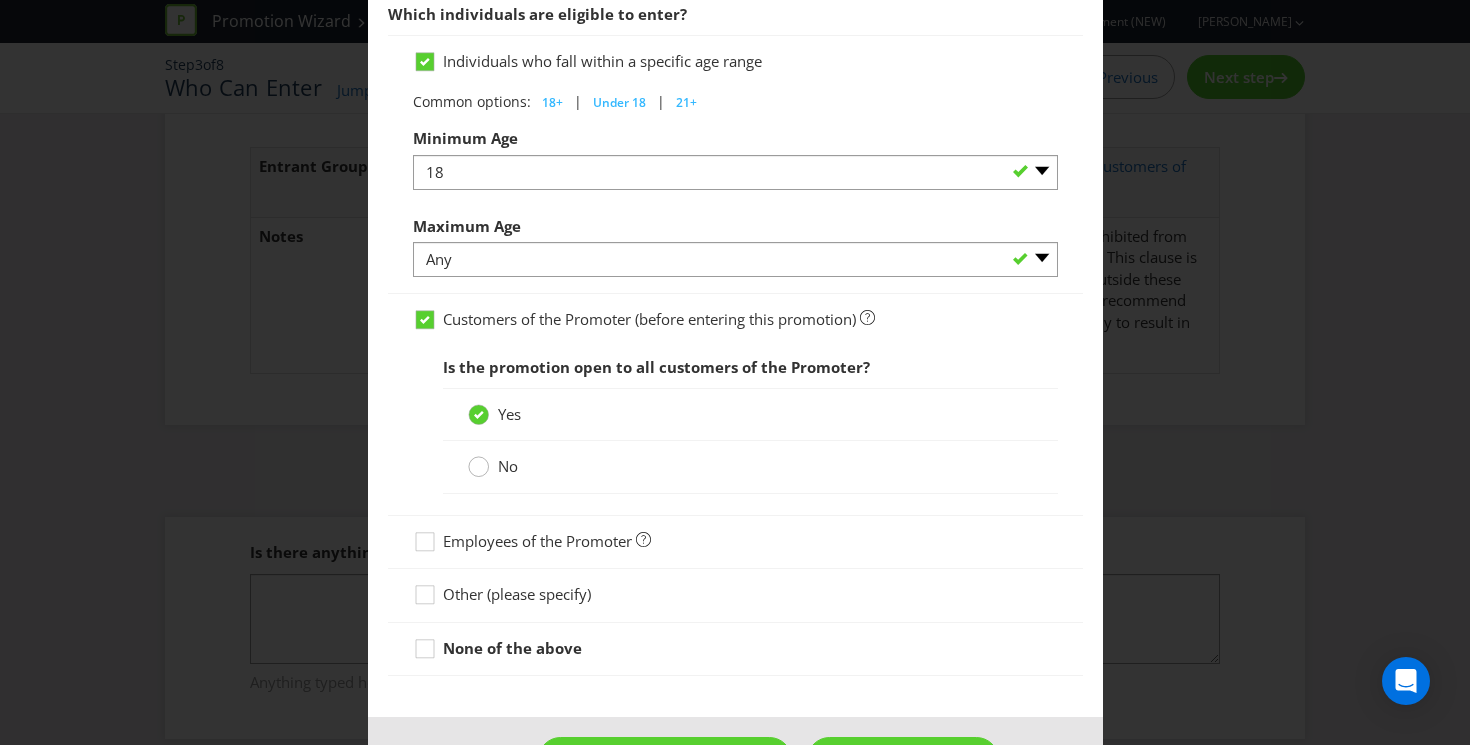 click 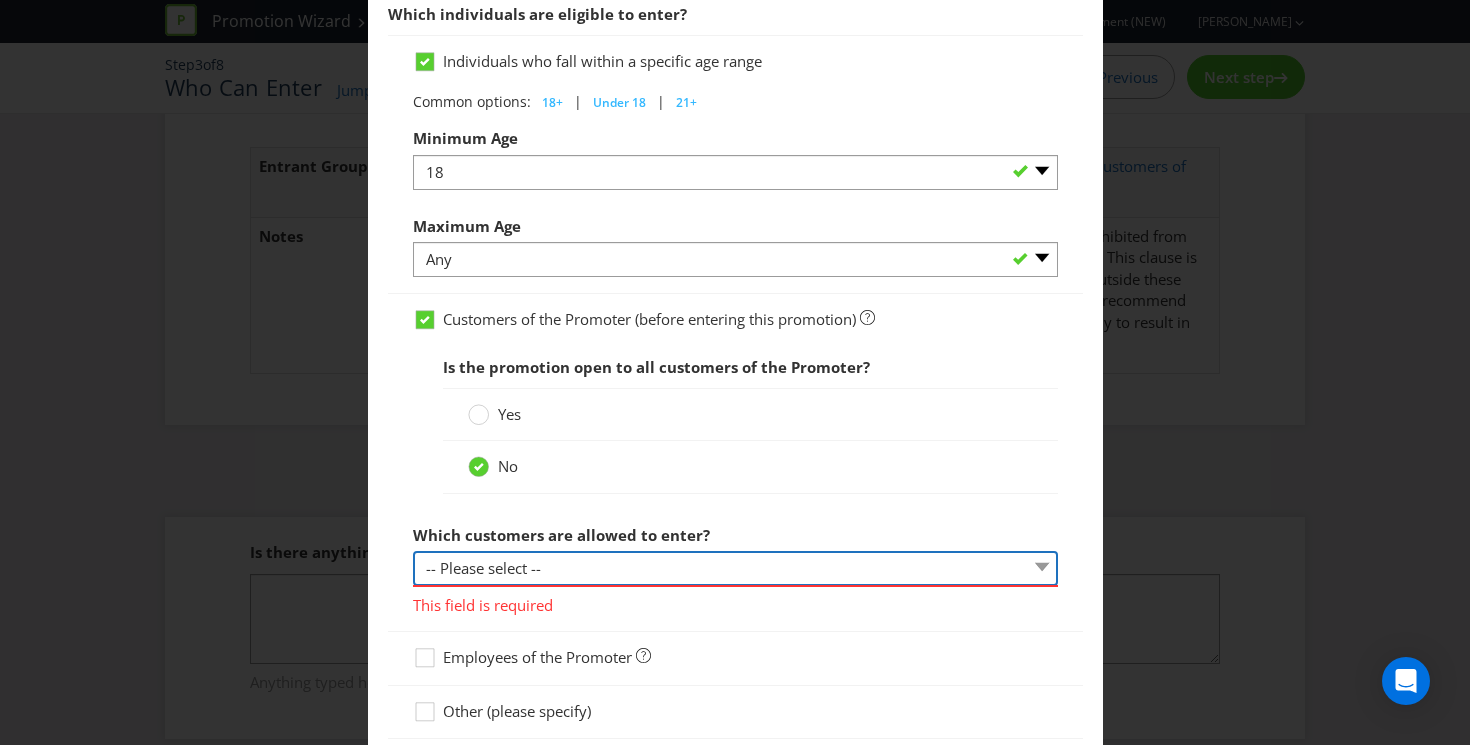 click on "-- Please select -- Have a certain type of account Purchased a particular product or service Other (please specify)" at bounding box center [735, 568] 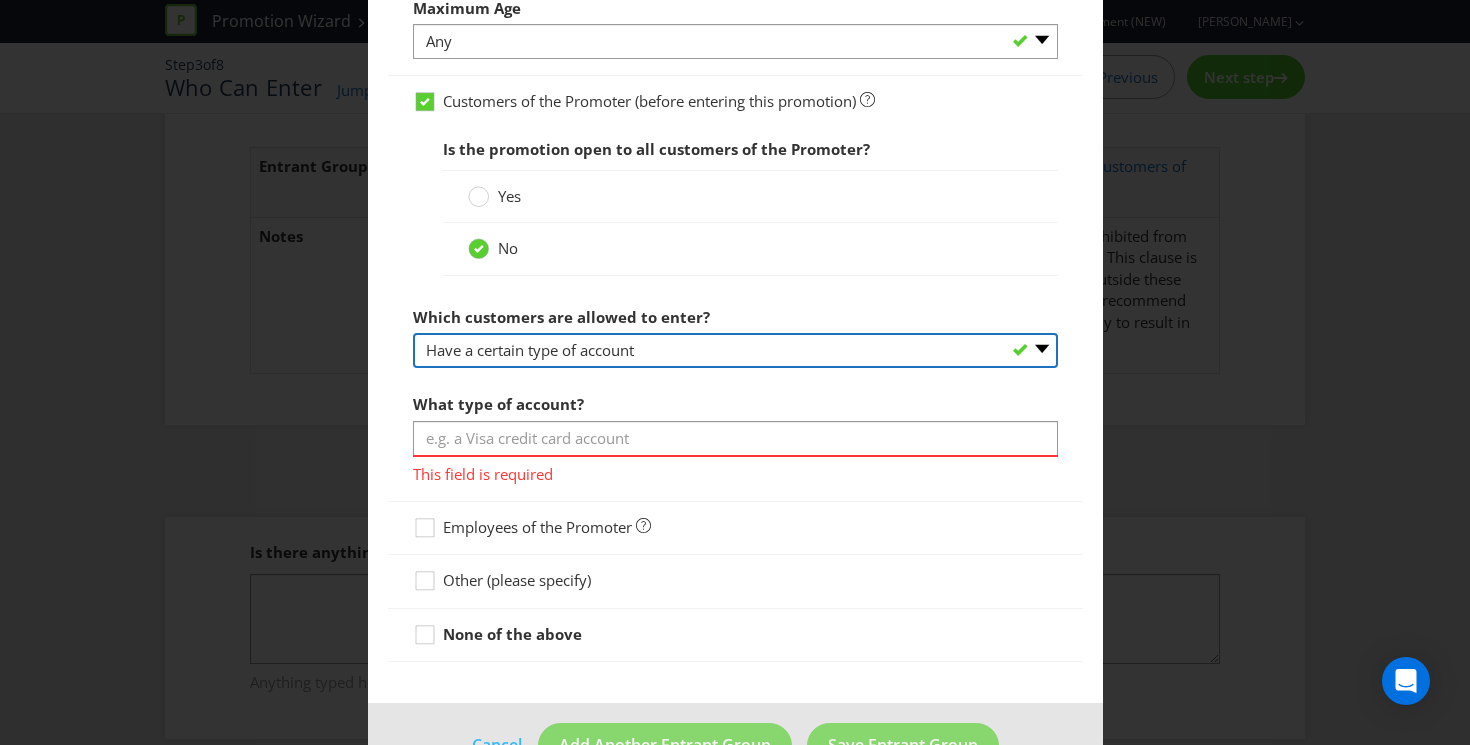scroll, scrollTop: 1278, scrollLeft: 0, axis: vertical 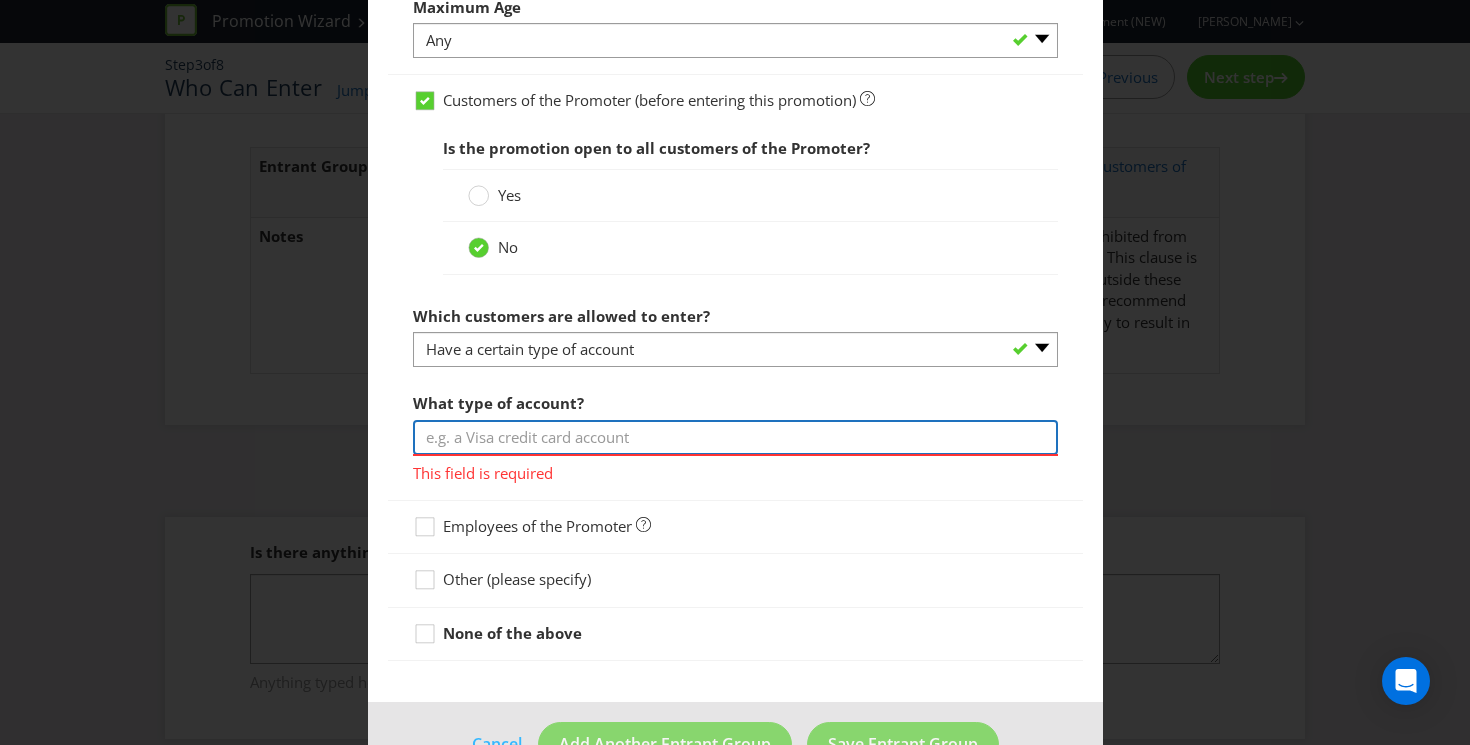 click at bounding box center (735, 437) 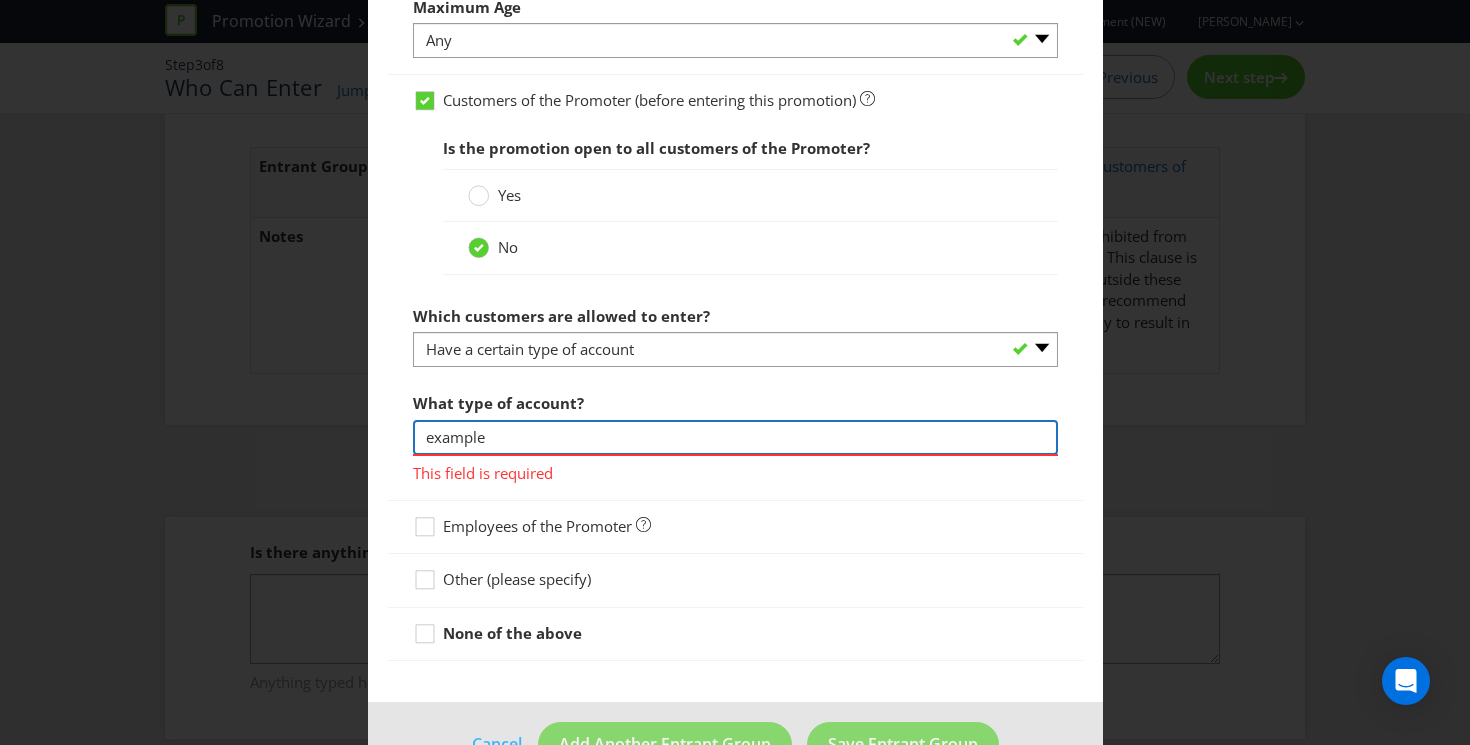 type on "example" 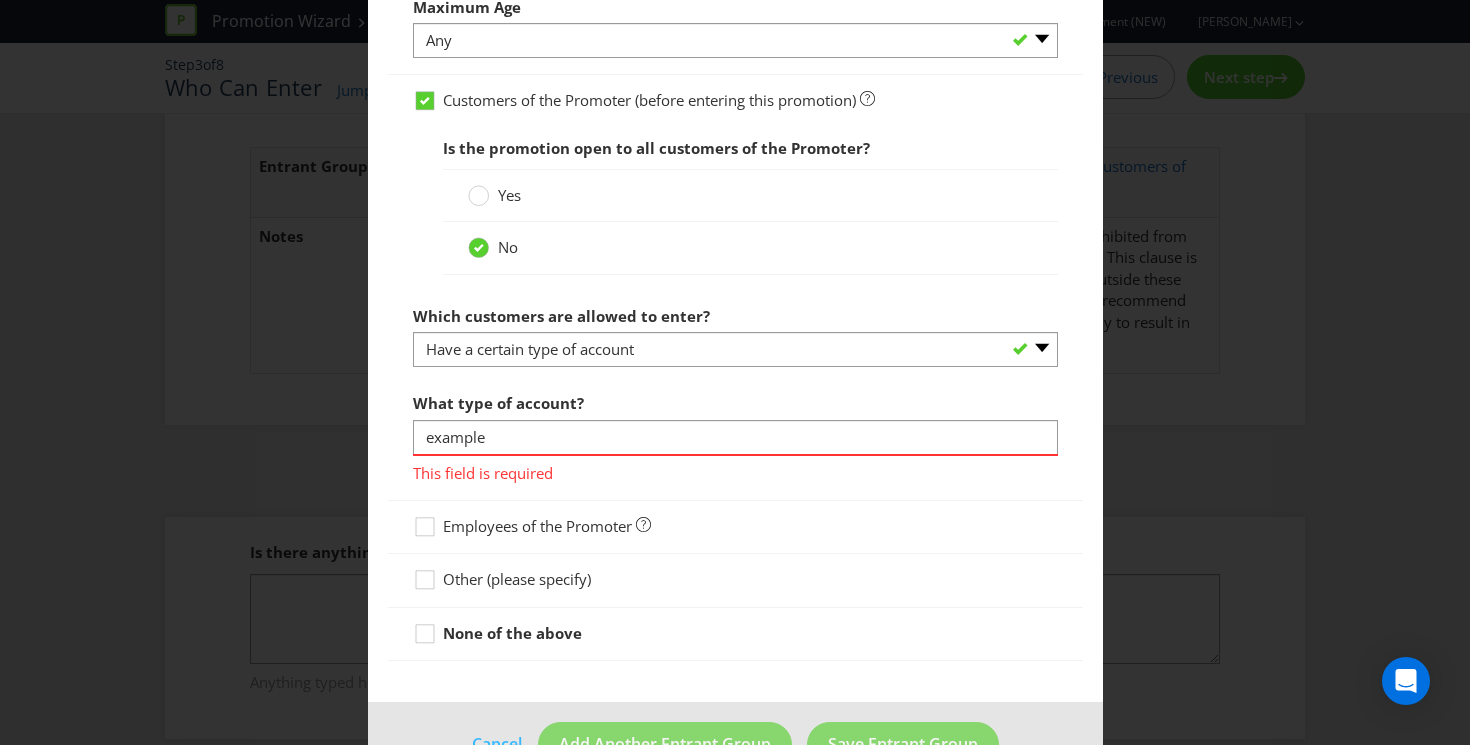 click on "None of the above" at bounding box center [735, 634] 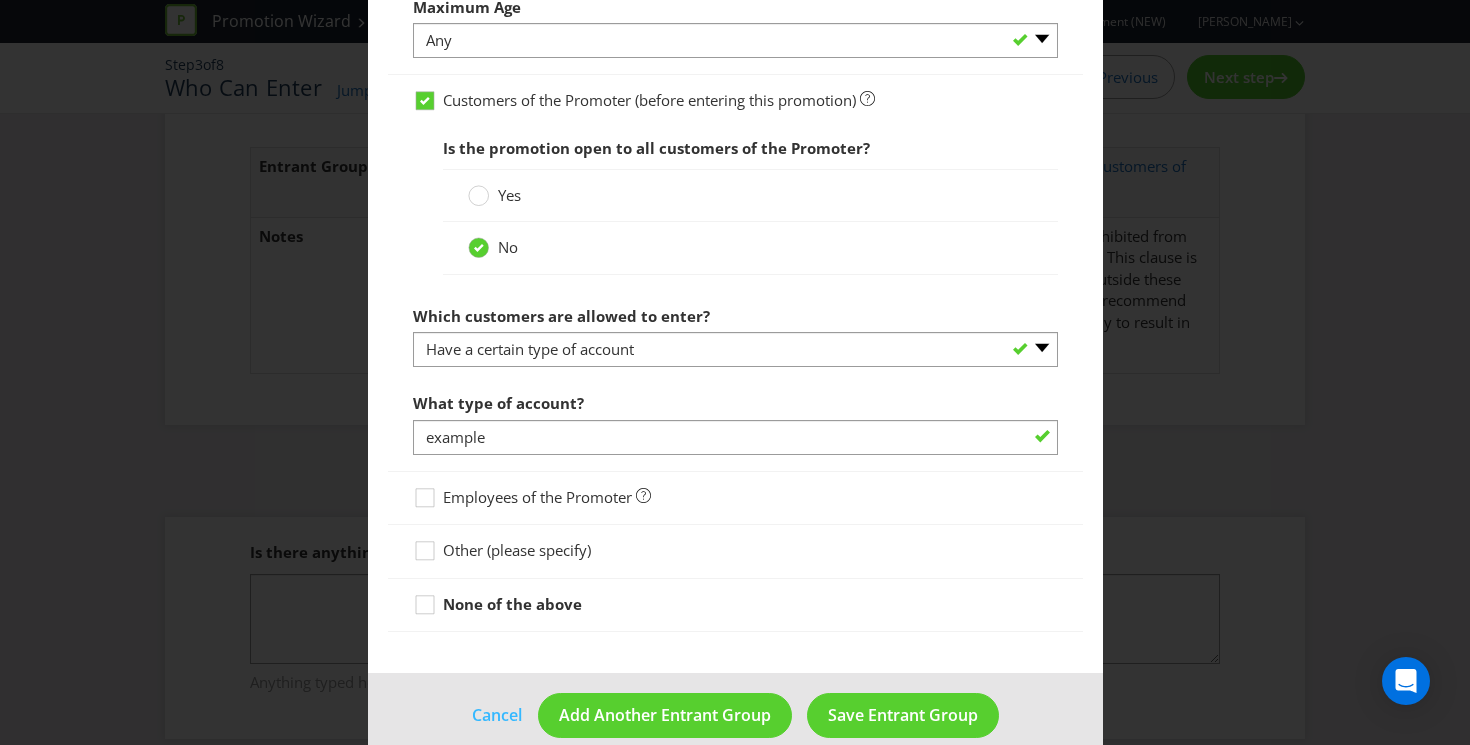 scroll, scrollTop: 1307, scrollLeft: 0, axis: vertical 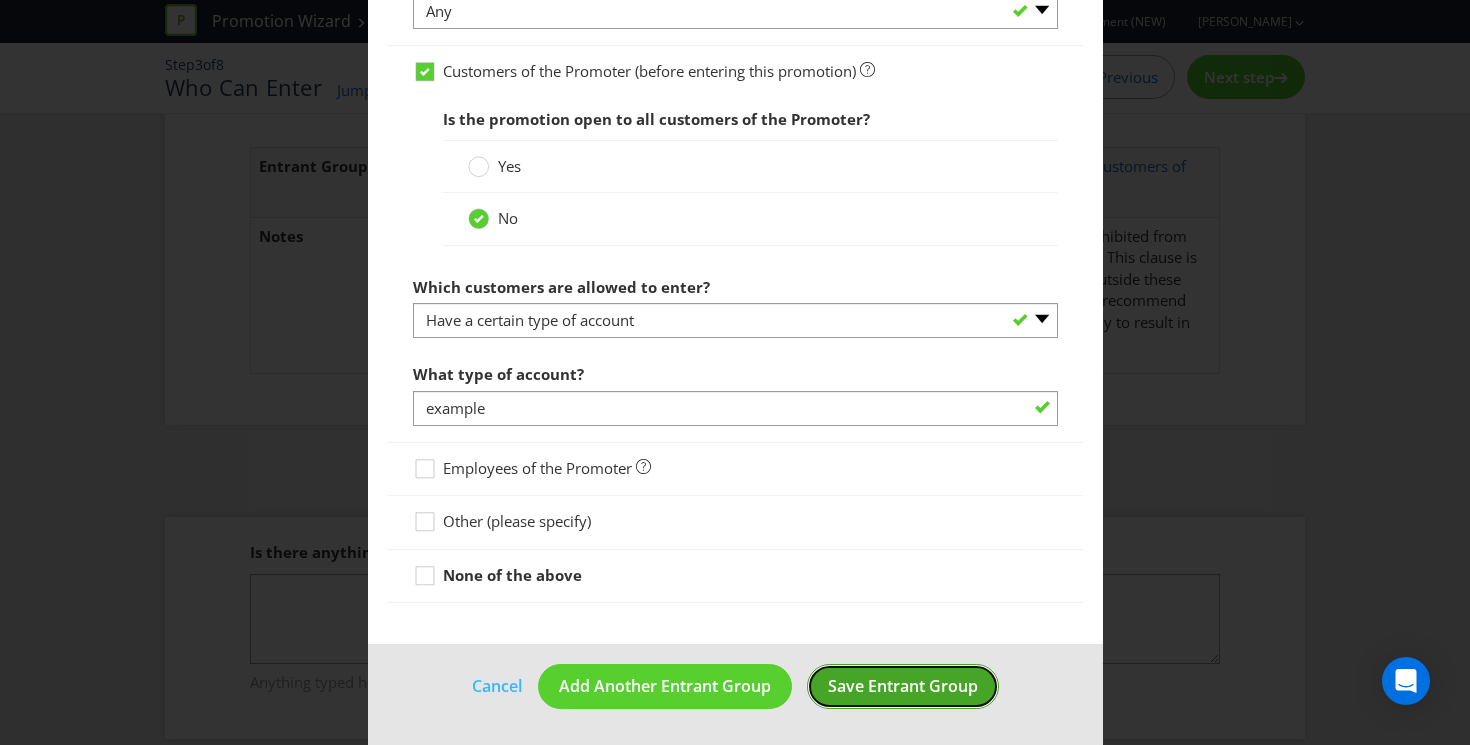 click on "Save Entrant Group" at bounding box center (903, 686) 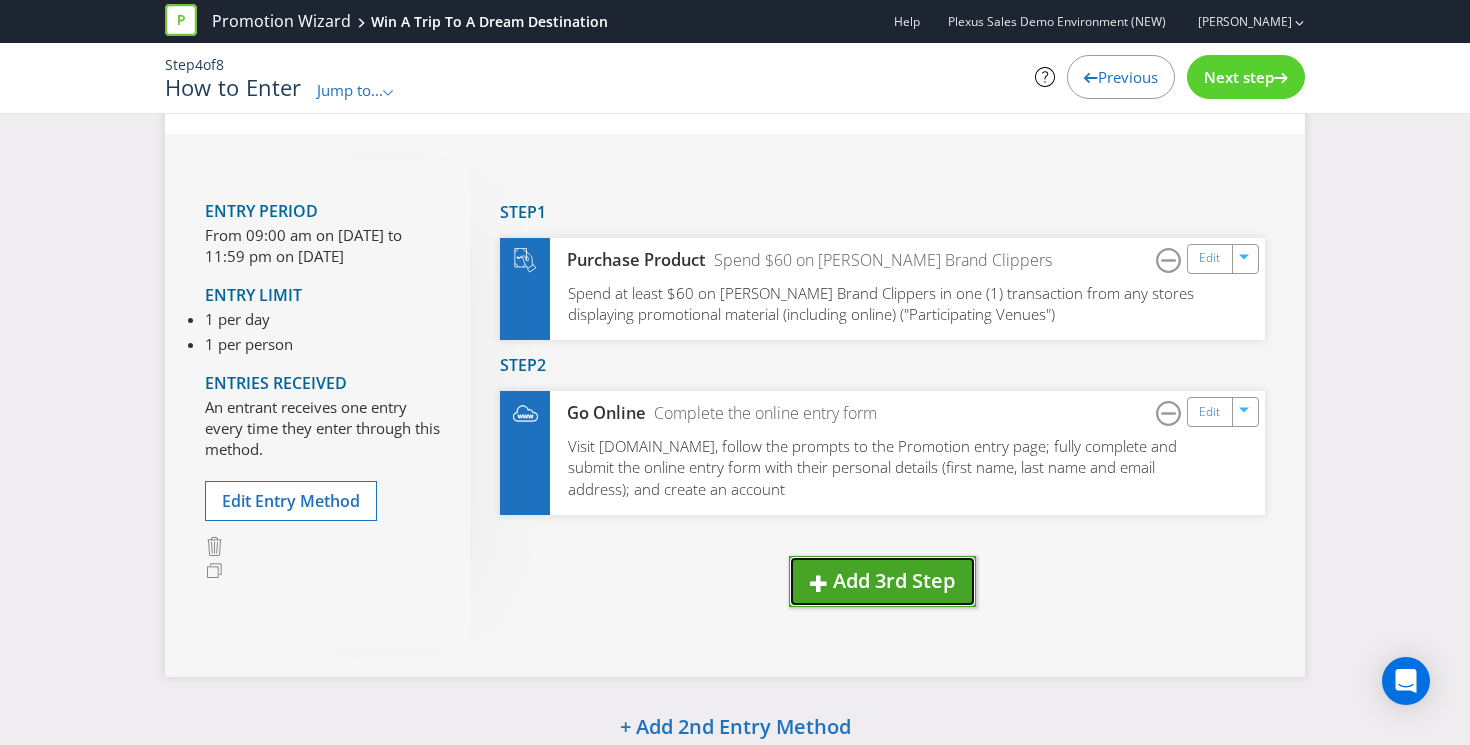 click on "Add 3rd Step" at bounding box center [894, 580] 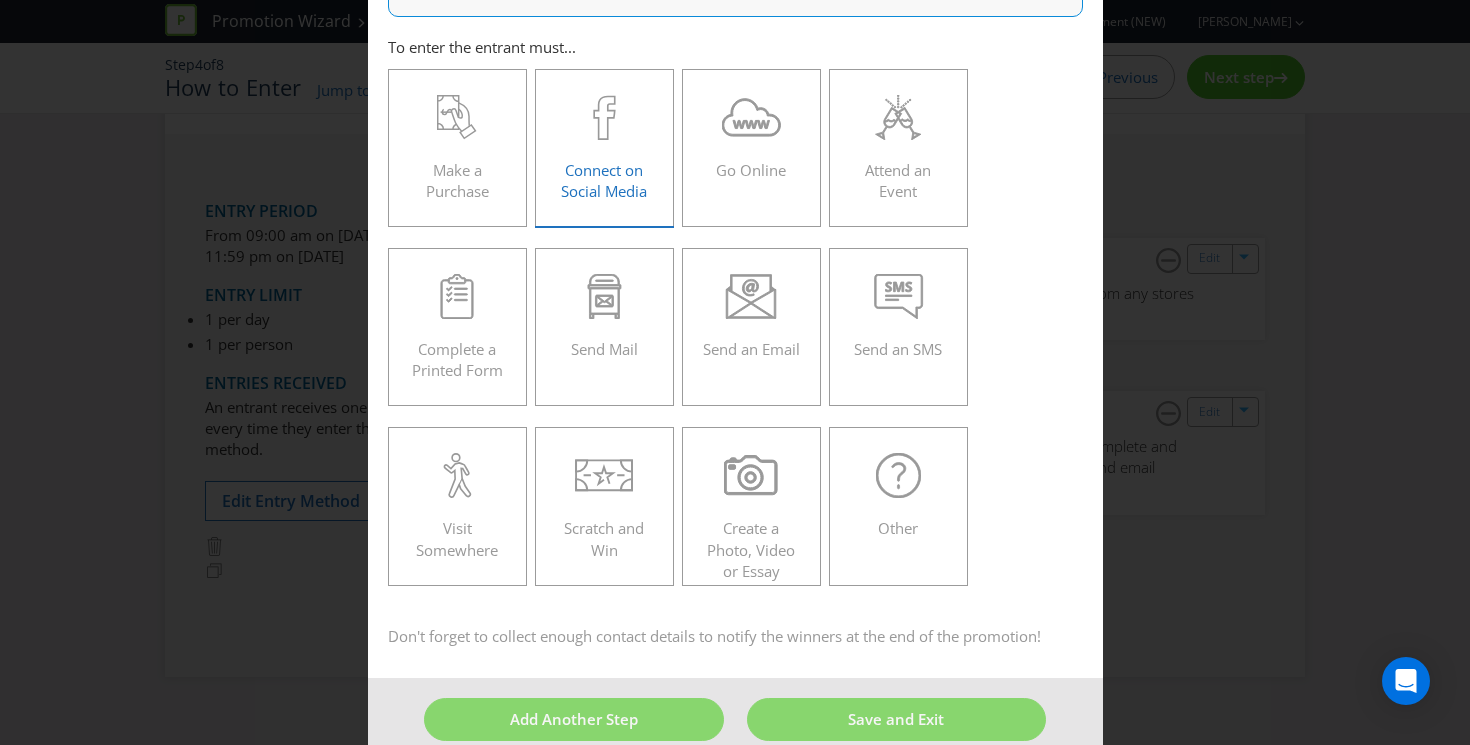 scroll, scrollTop: 256, scrollLeft: 0, axis: vertical 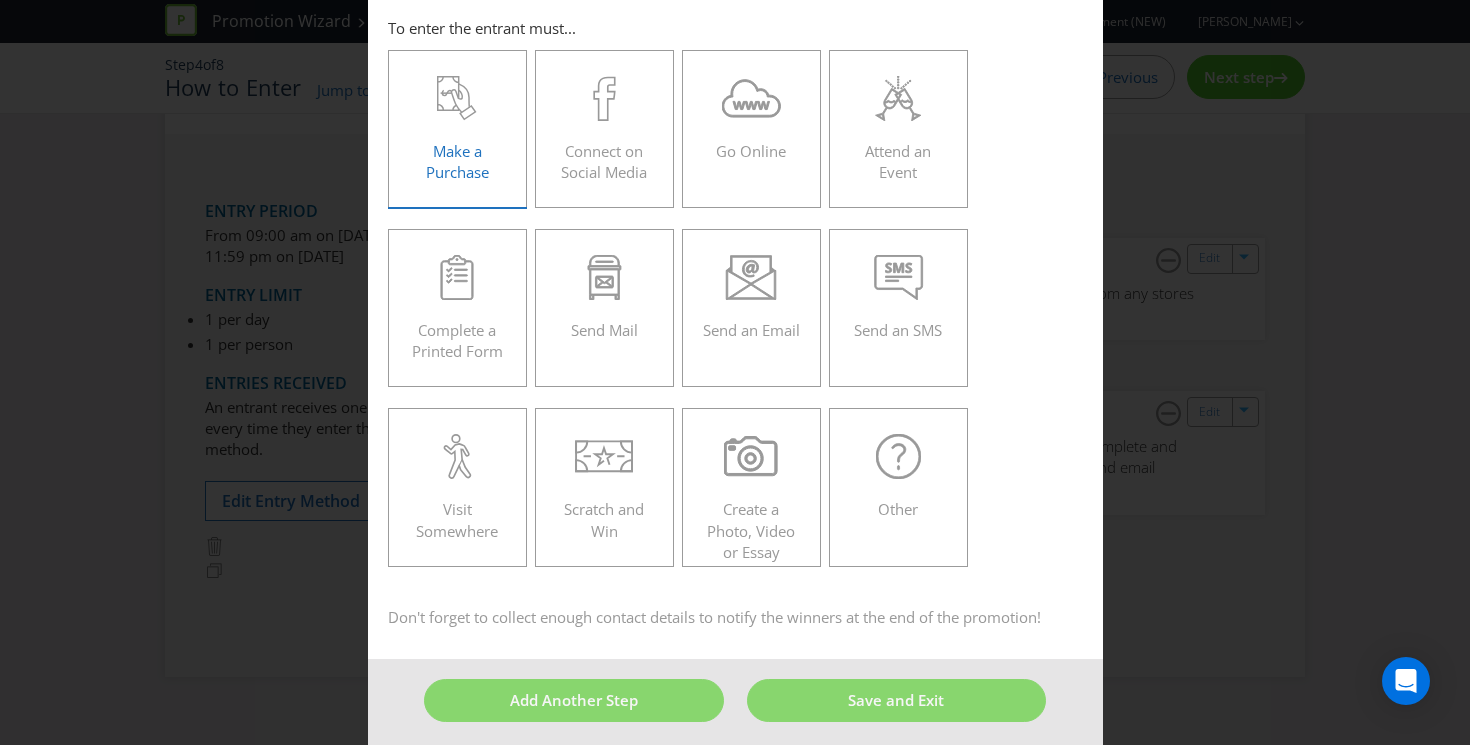click on "Make a Purchase" at bounding box center [457, 161] 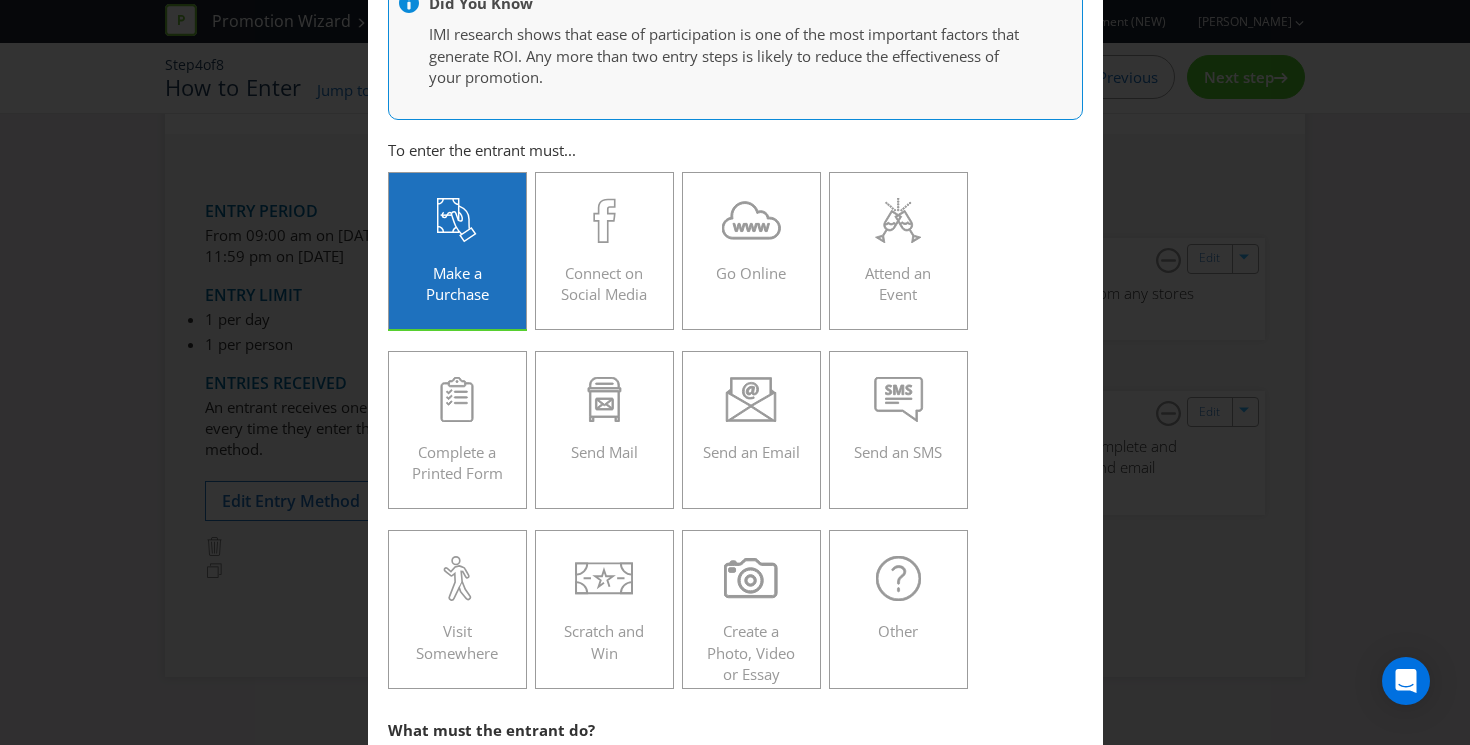 scroll, scrollTop: 0, scrollLeft: 0, axis: both 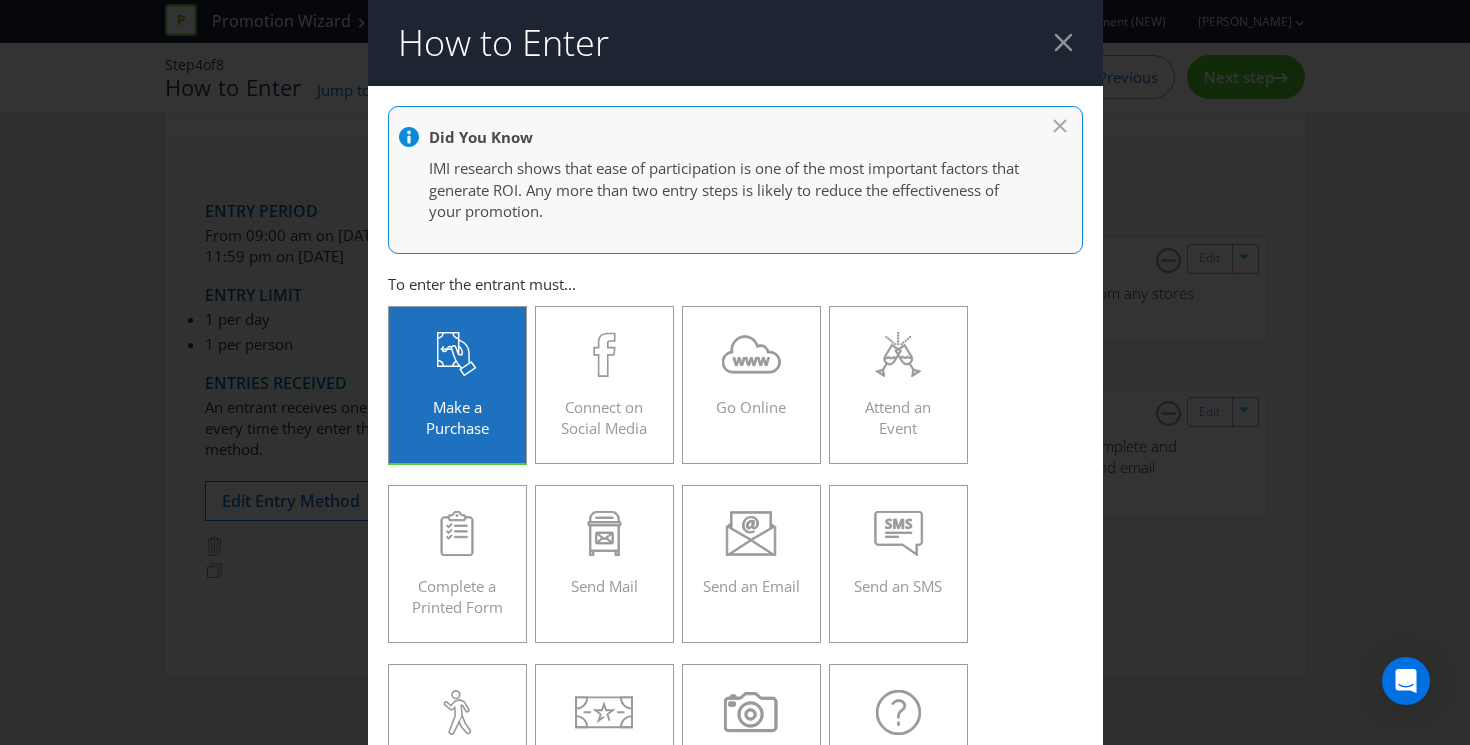 click at bounding box center (1063, 42) 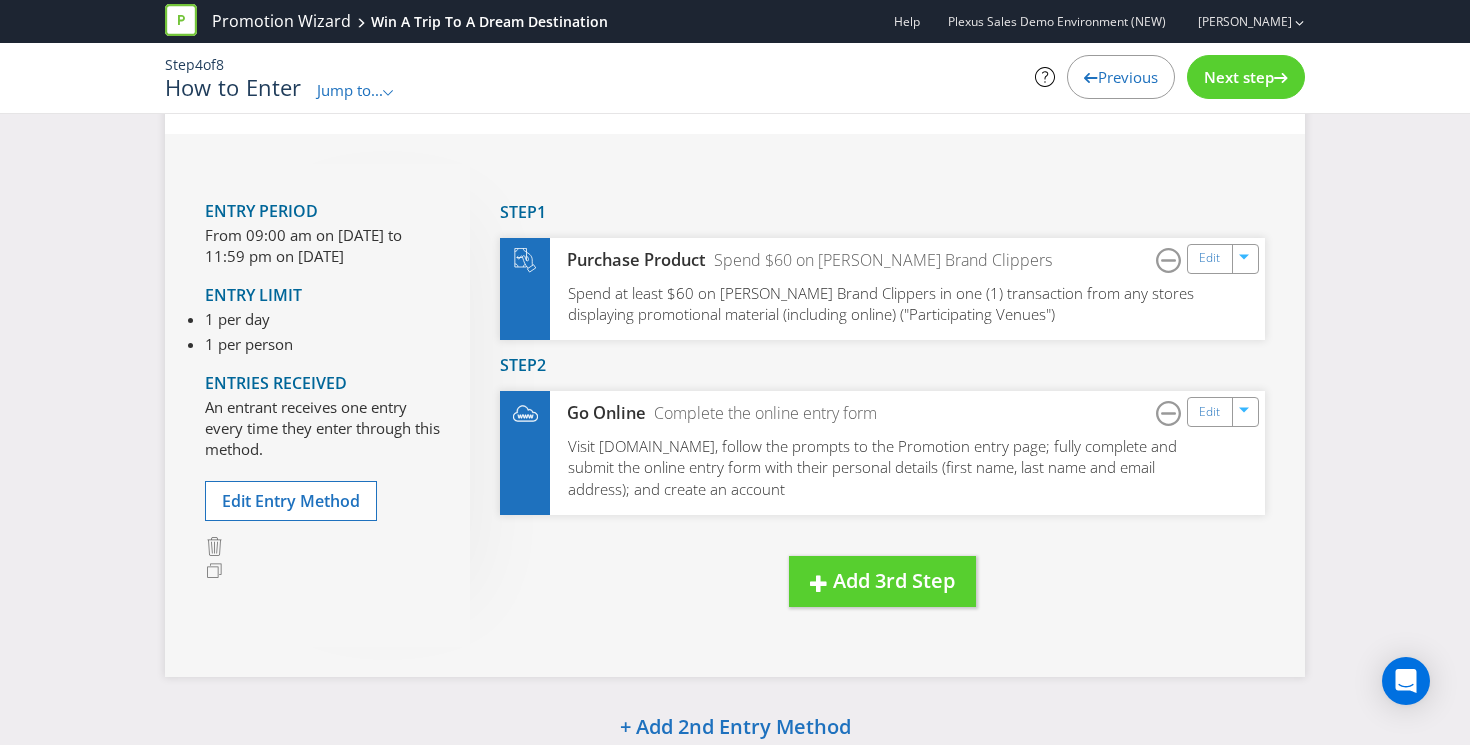 click on "Next step" at bounding box center (1239, 77) 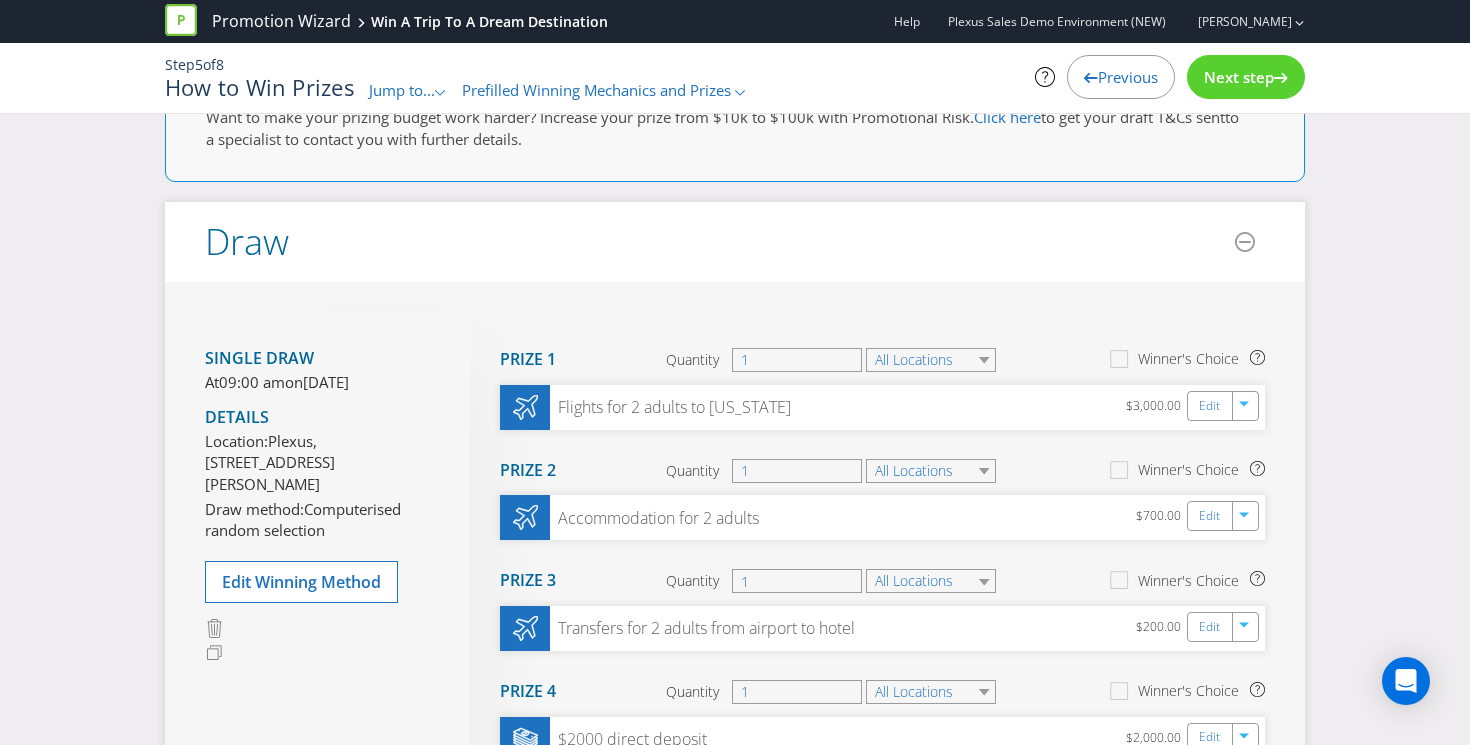 click on "Next step" at bounding box center (1239, 77) 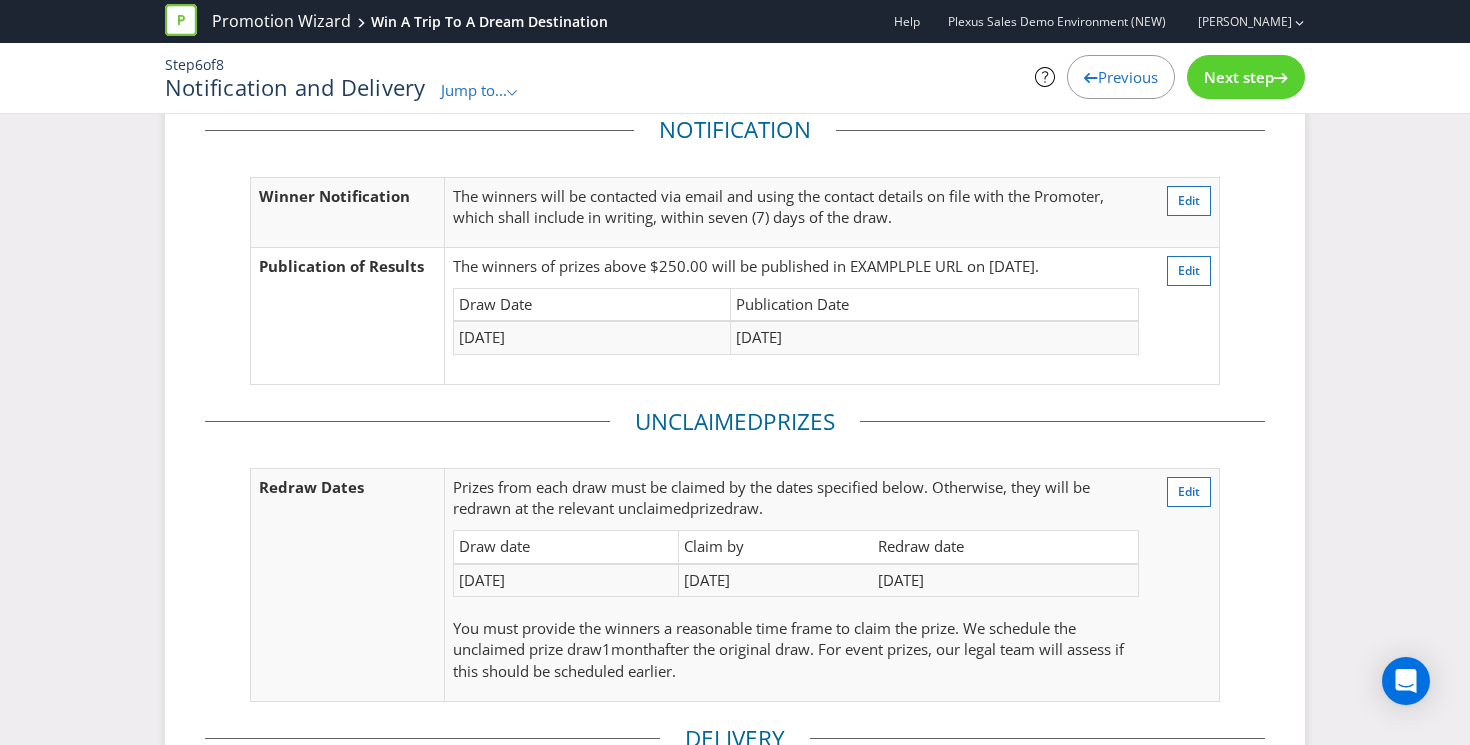 scroll, scrollTop: 0, scrollLeft: 0, axis: both 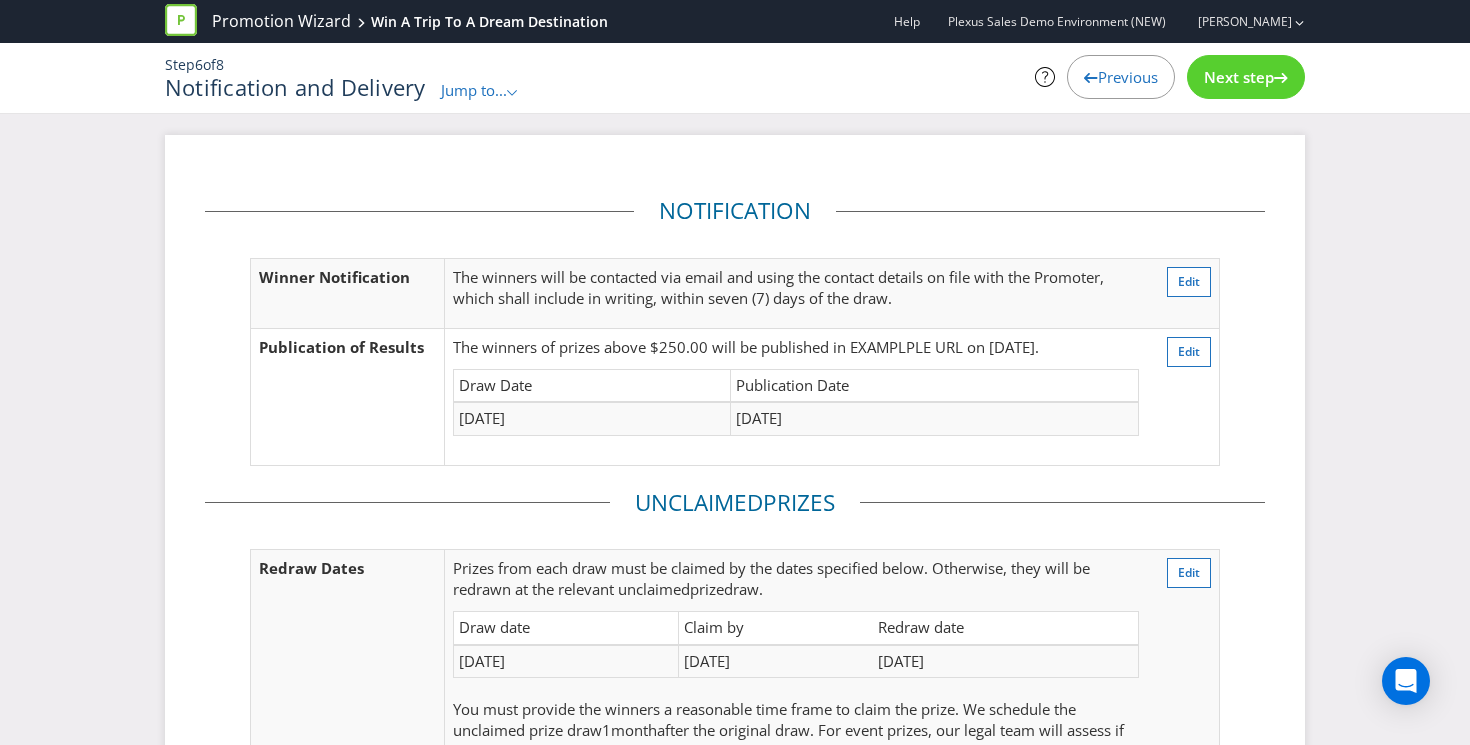 click on "Next step" at bounding box center [1246, 77] 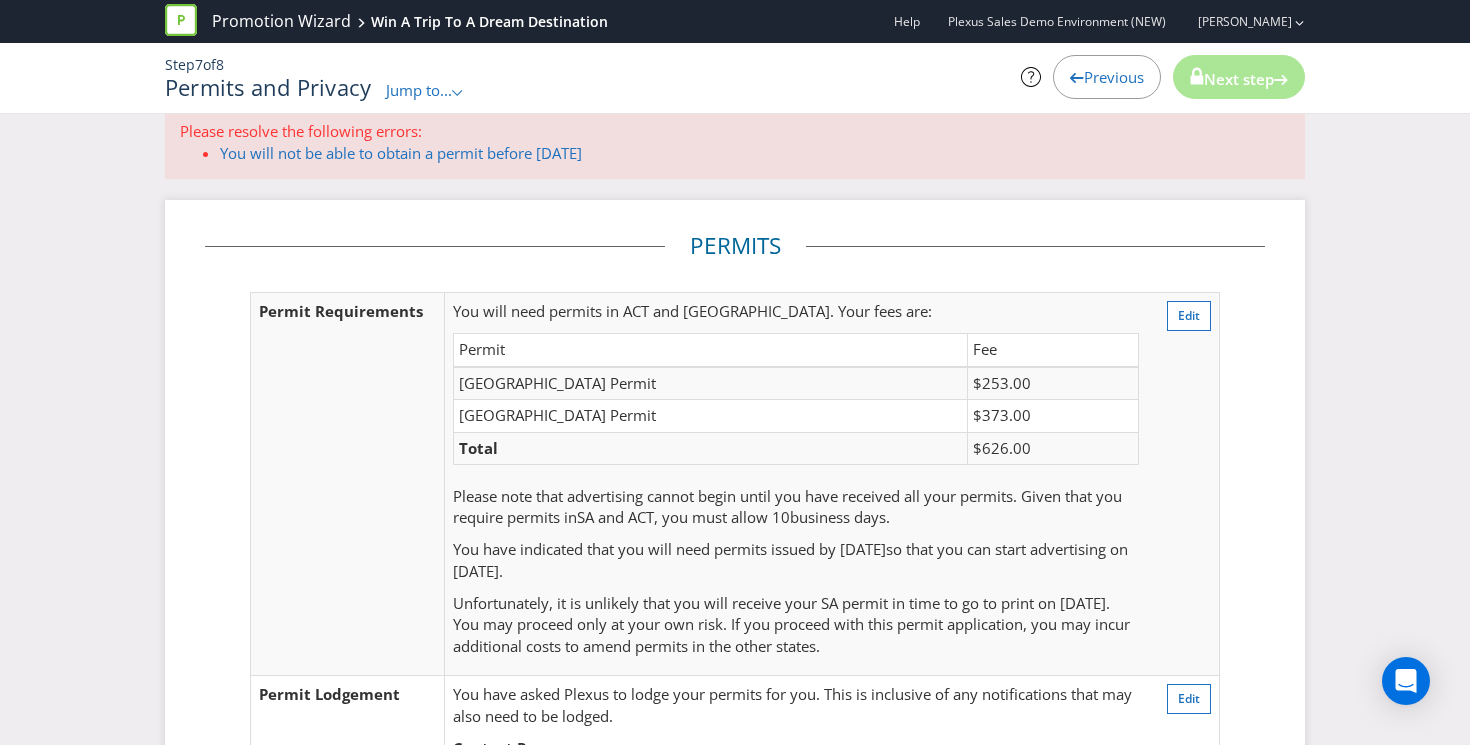 scroll, scrollTop: 31, scrollLeft: 0, axis: vertical 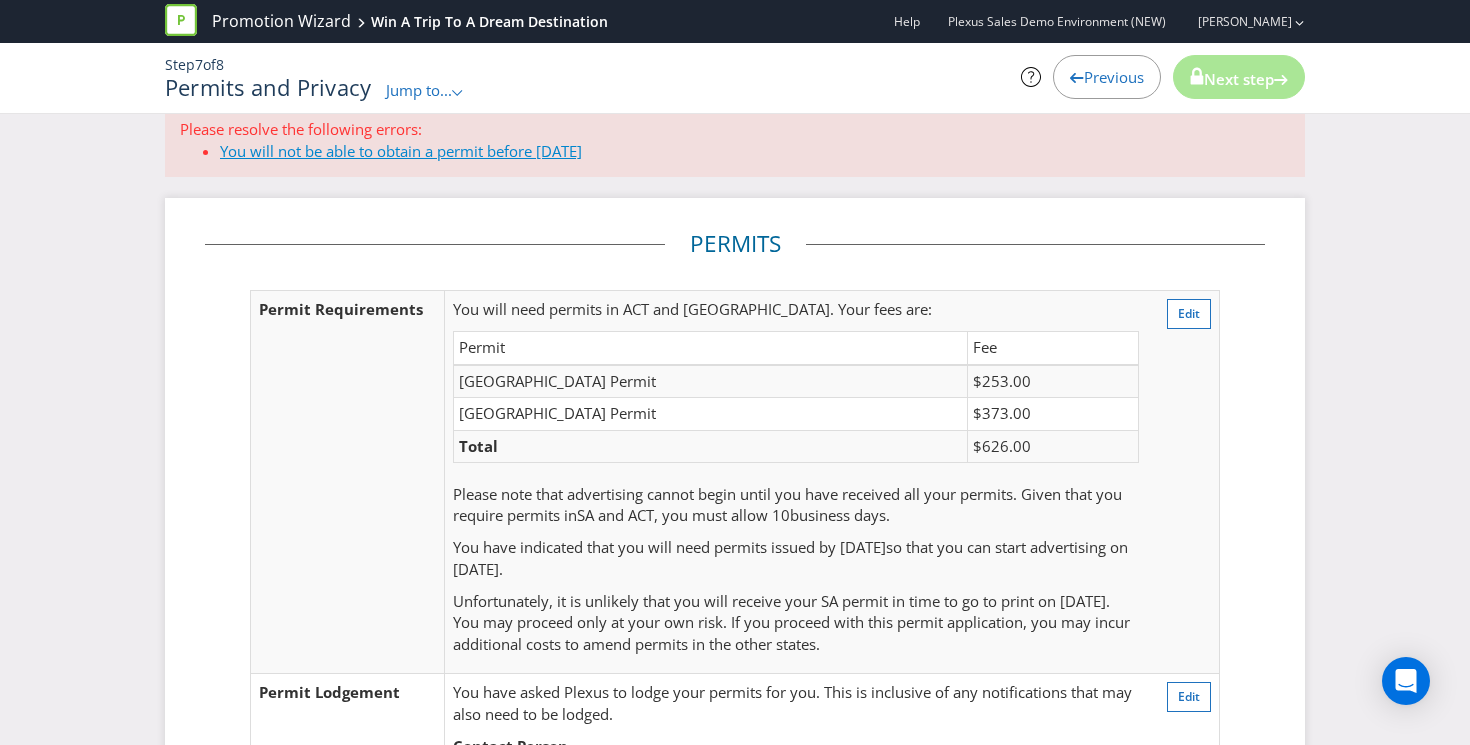 click on "You will not be able to obtain a permit before [DATE]" at bounding box center [401, 151] 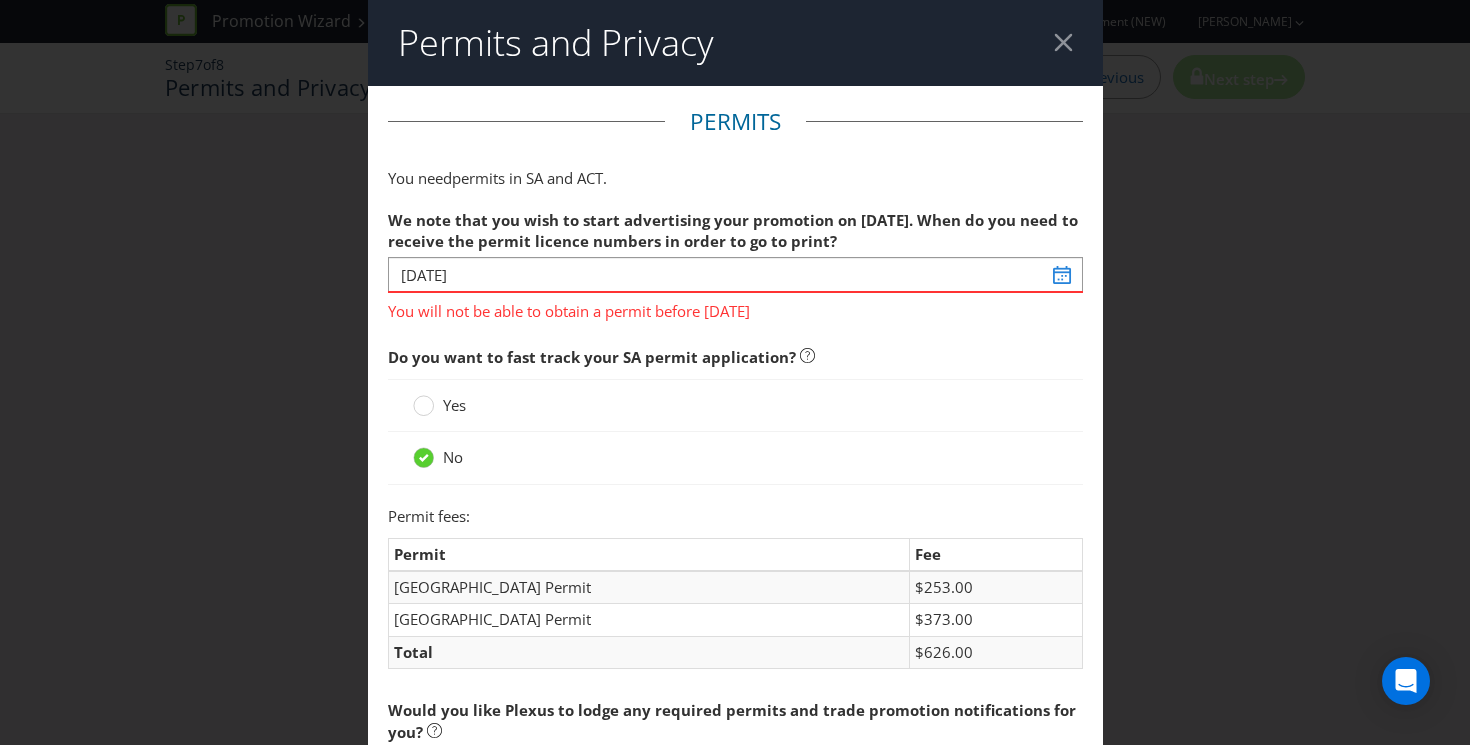 scroll, scrollTop: 0, scrollLeft: 0, axis: both 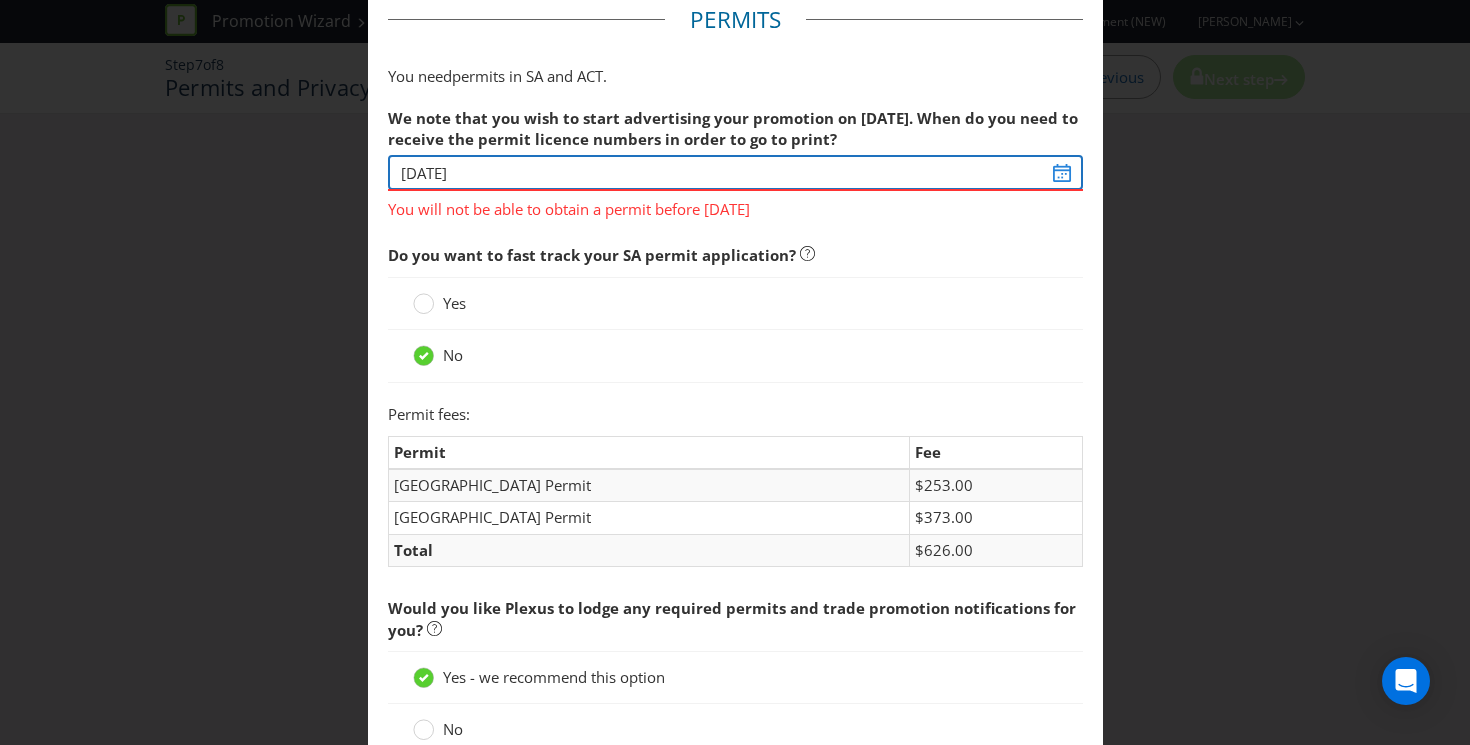 click on "[DATE]" at bounding box center (735, 172) 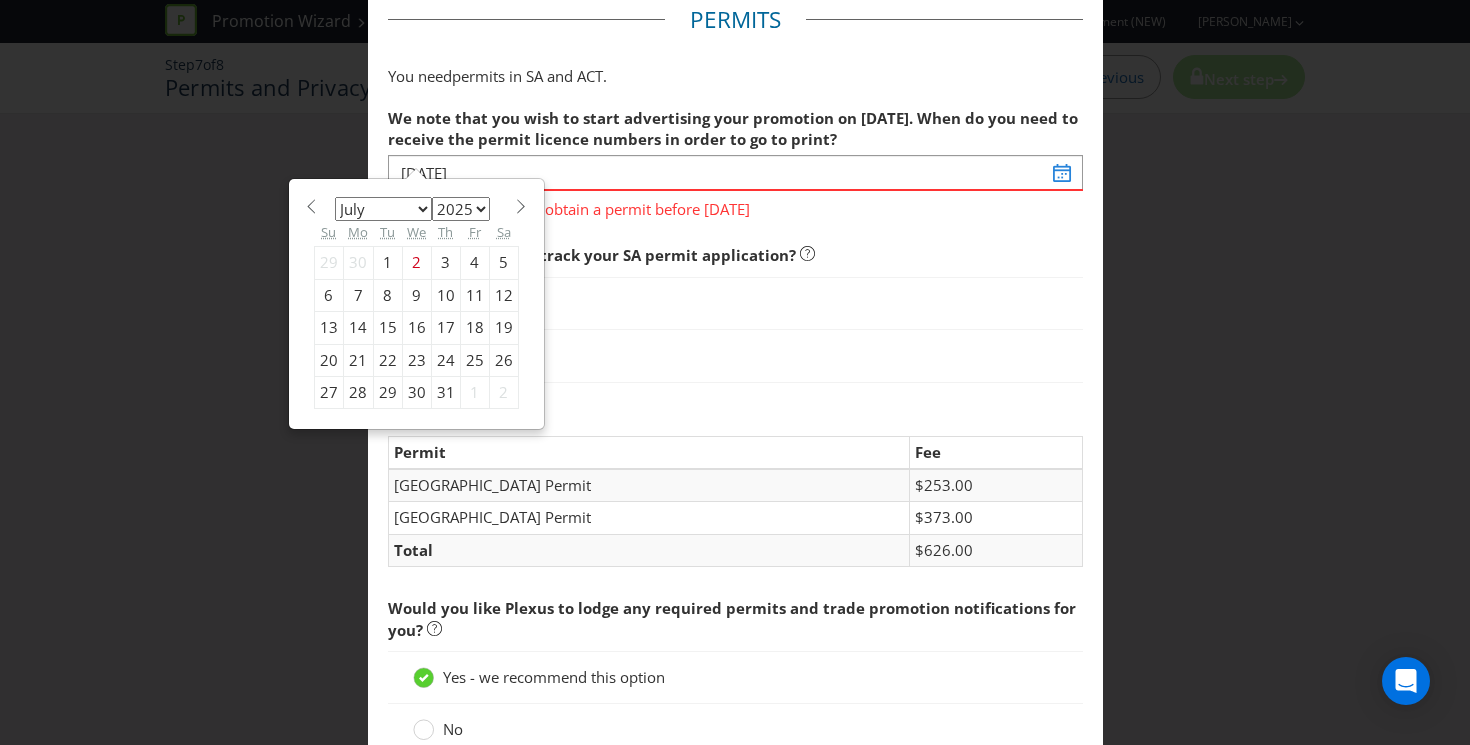 click on "10" at bounding box center (445, 295) 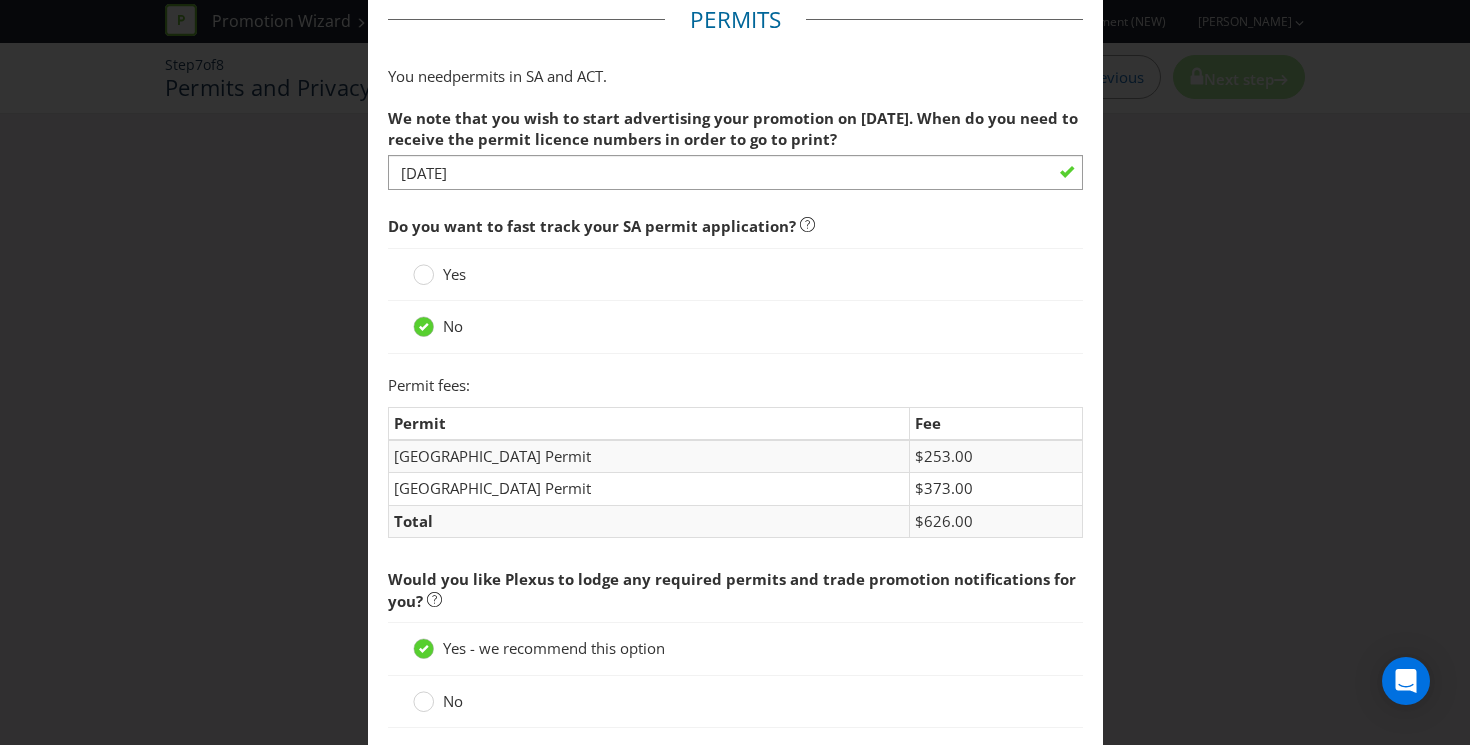 click on "No" at bounding box center (735, 327) 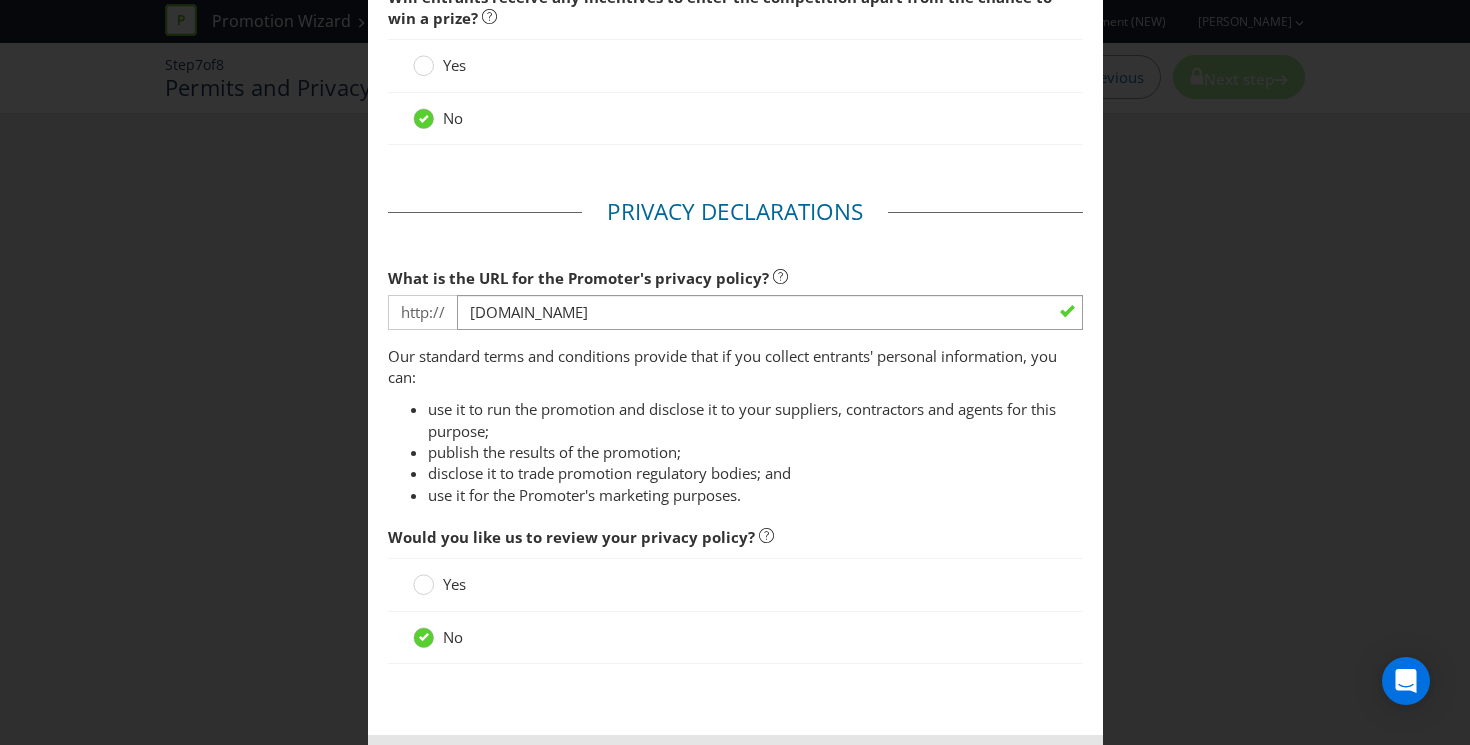 scroll, scrollTop: 1666, scrollLeft: 0, axis: vertical 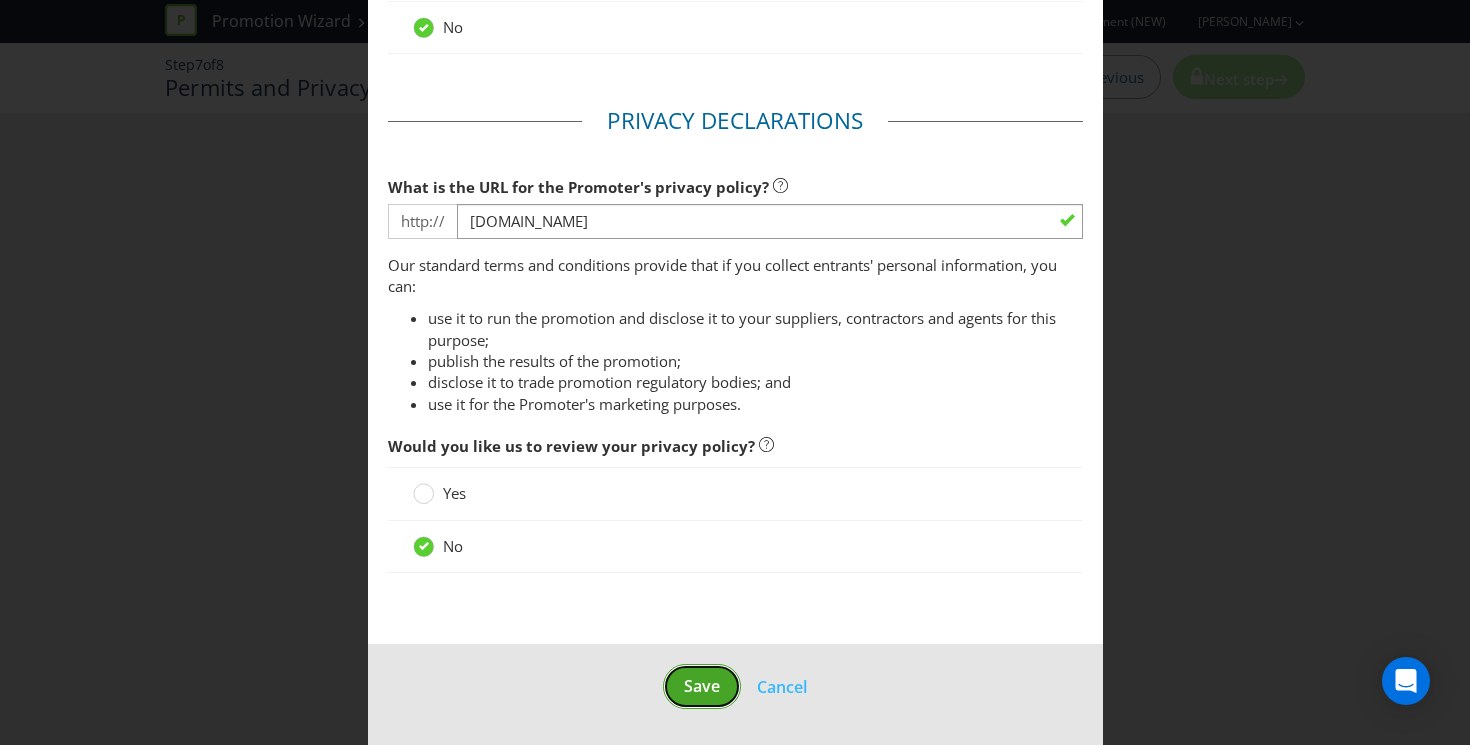 click on "Save" at bounding box center (702, 686) 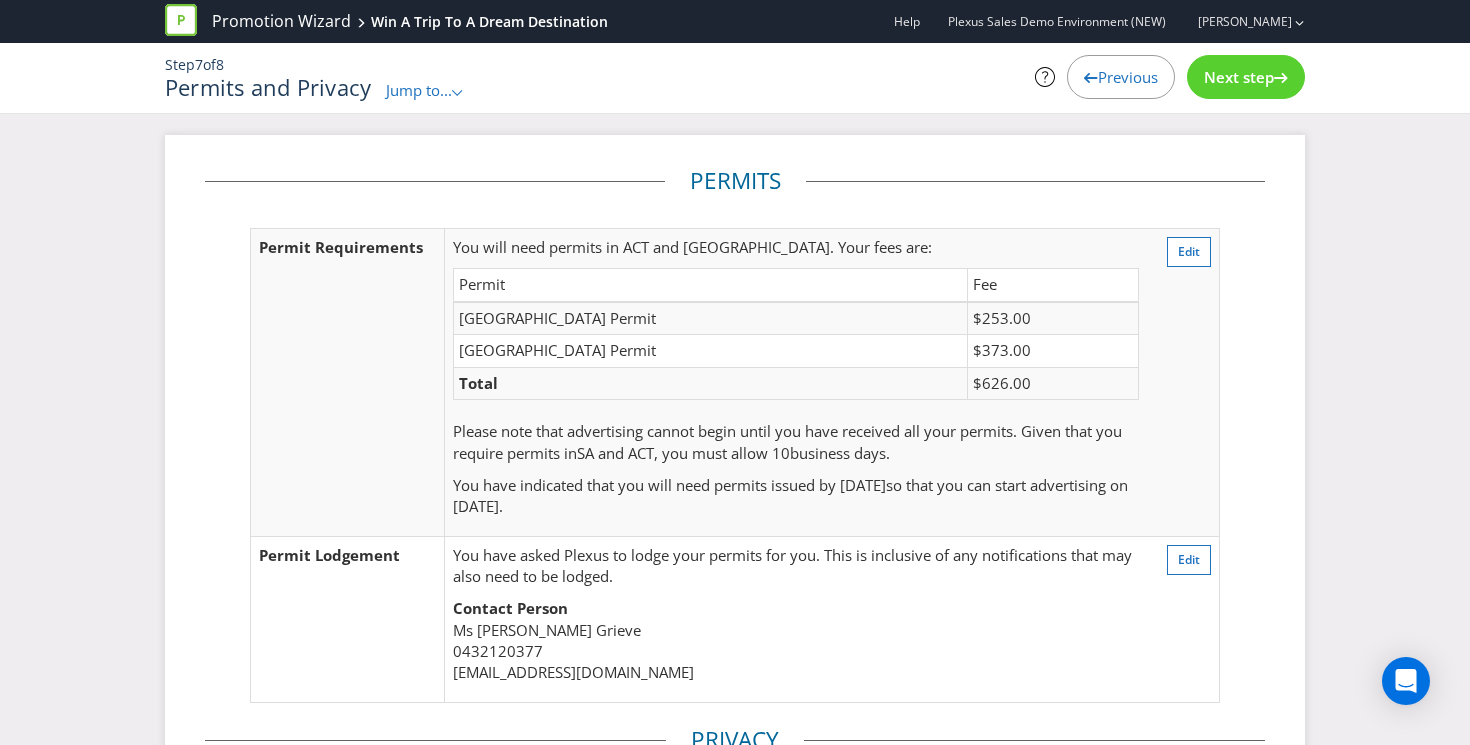 click on "Next step" at bounding box center (1246, 77) 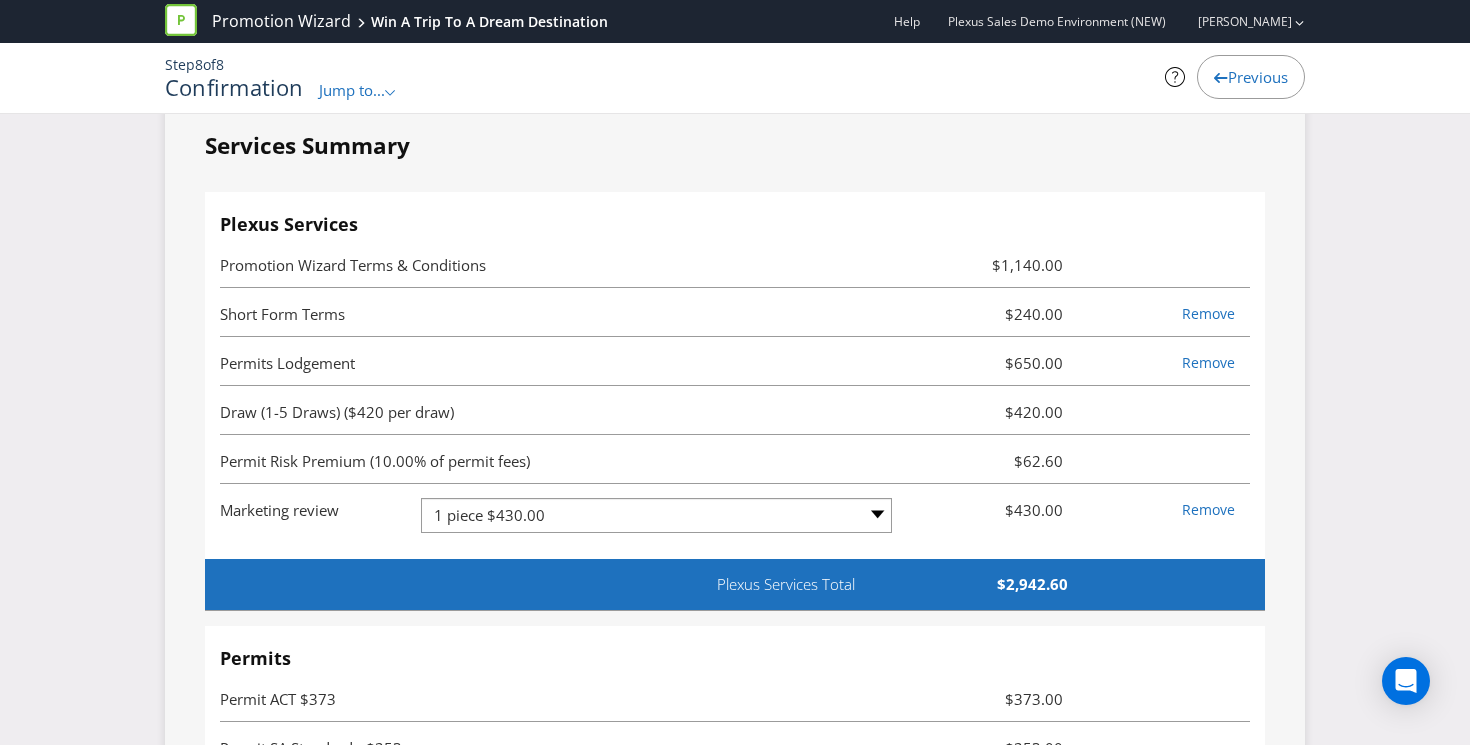 scroll, scrollTop: 5276, scrollLeft: 0, axis: vertical 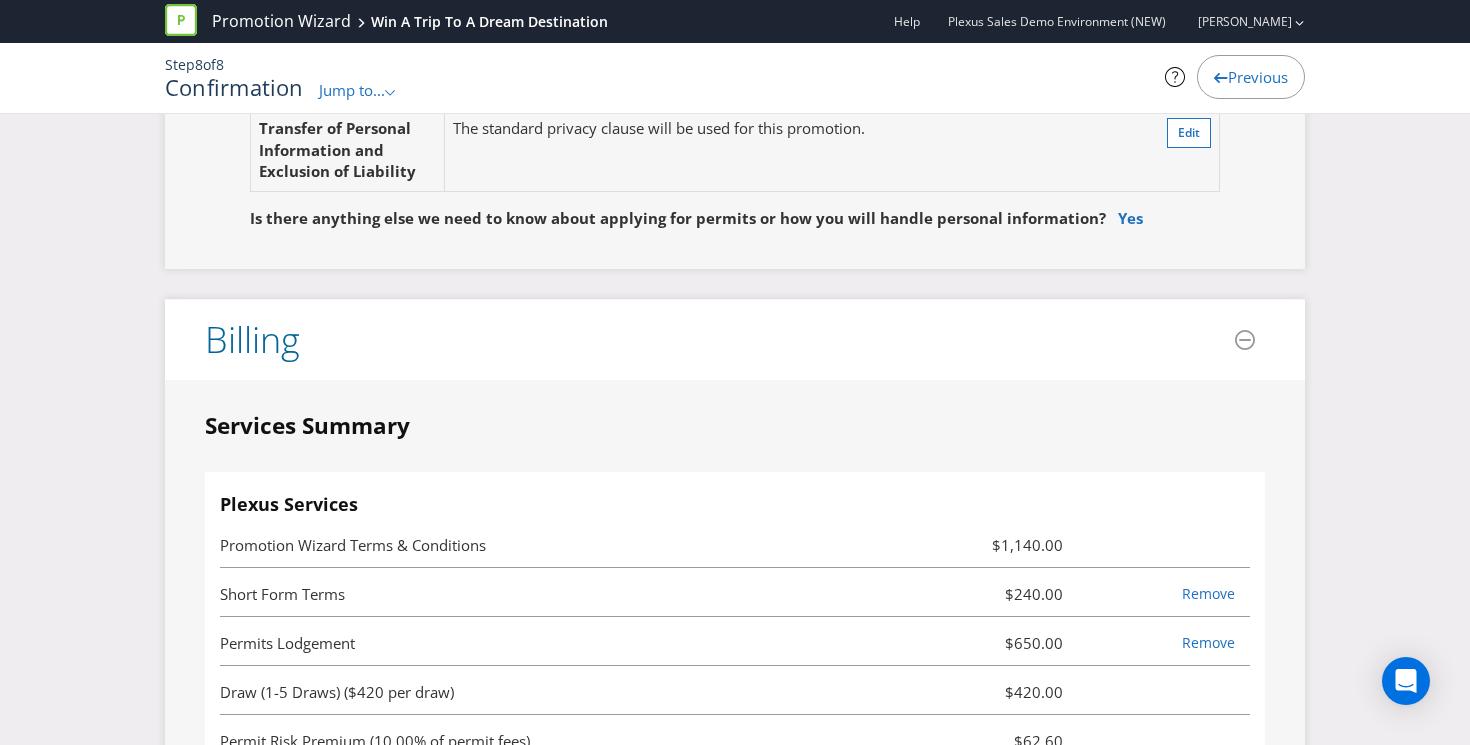 click on "Here's a summary of your promotion! Please check the details below to make sure that you're happy with everything. Promotion Details Promotion Win A Trip To A Dream Destination Edit Promoter  Plexus Sales Demo Environment (NEW)   (ABN 26 151 501 898) level 4/[STREET_ADDRESS][PERSON_NAME] 0432120377 Edit Notes Please let us know if any of these details changes prior to the start of the promotion. Is there anything else we need to know about the Promoter?     Yes Advertising Dates and Channels Your promotion will be advertised from  [DATE]  to  [DATE]  via the following channels: Website or eDM Social Media  - Facebook, Instagram, X In-store or event Edit Short Form Terms and Conditions You've asked us to prepare short form terms and conditions for inclusion in your advertising materials, based on the advertising channels that you've chosen. Edit Advertising Artwork We will  Edit Notes Is there anything else we need to know about your promotion advertising?     Yes Notes" at bounding box center [735, -918] 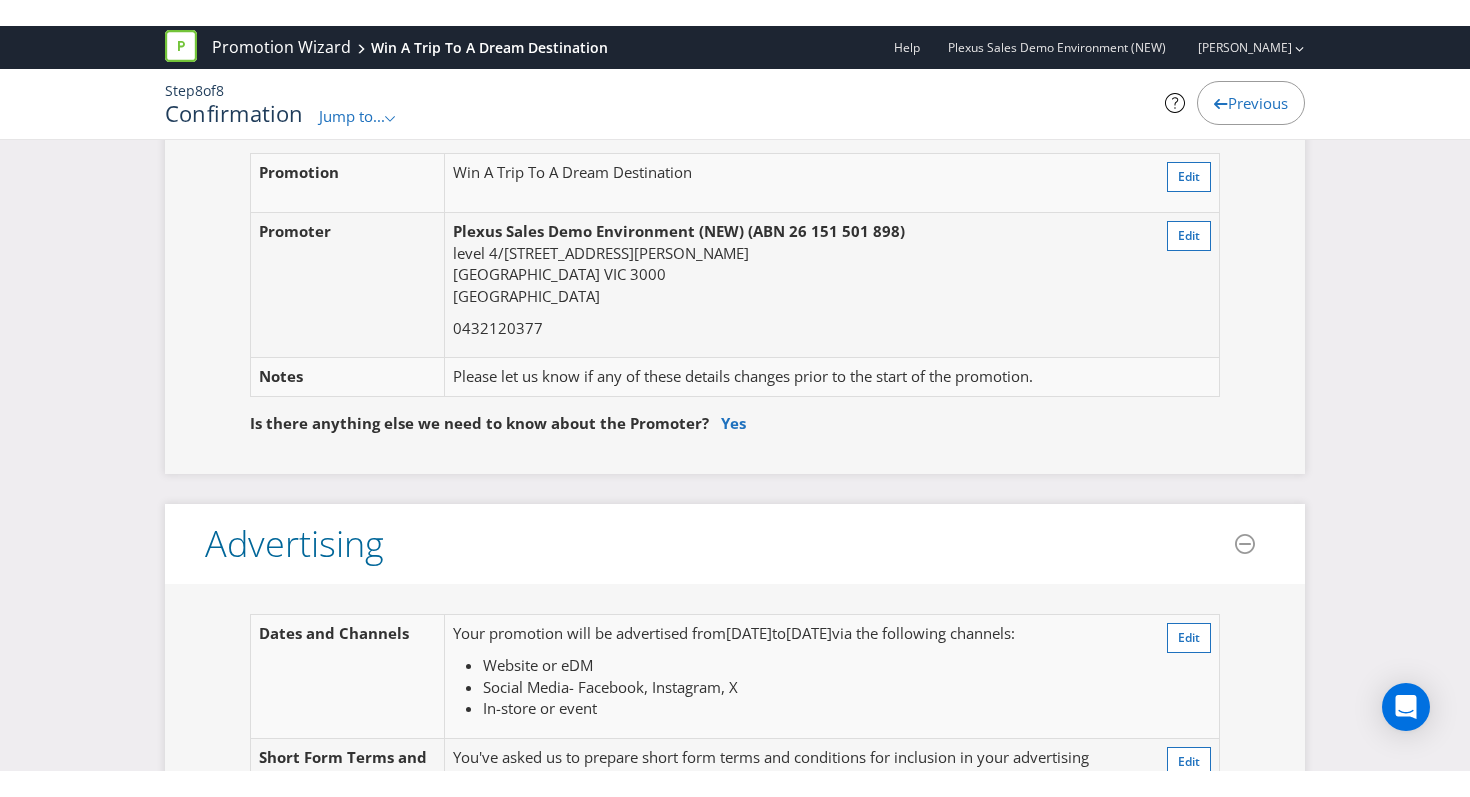 scroll, scrollTop: 0, scrollLeft: 0, axis: both 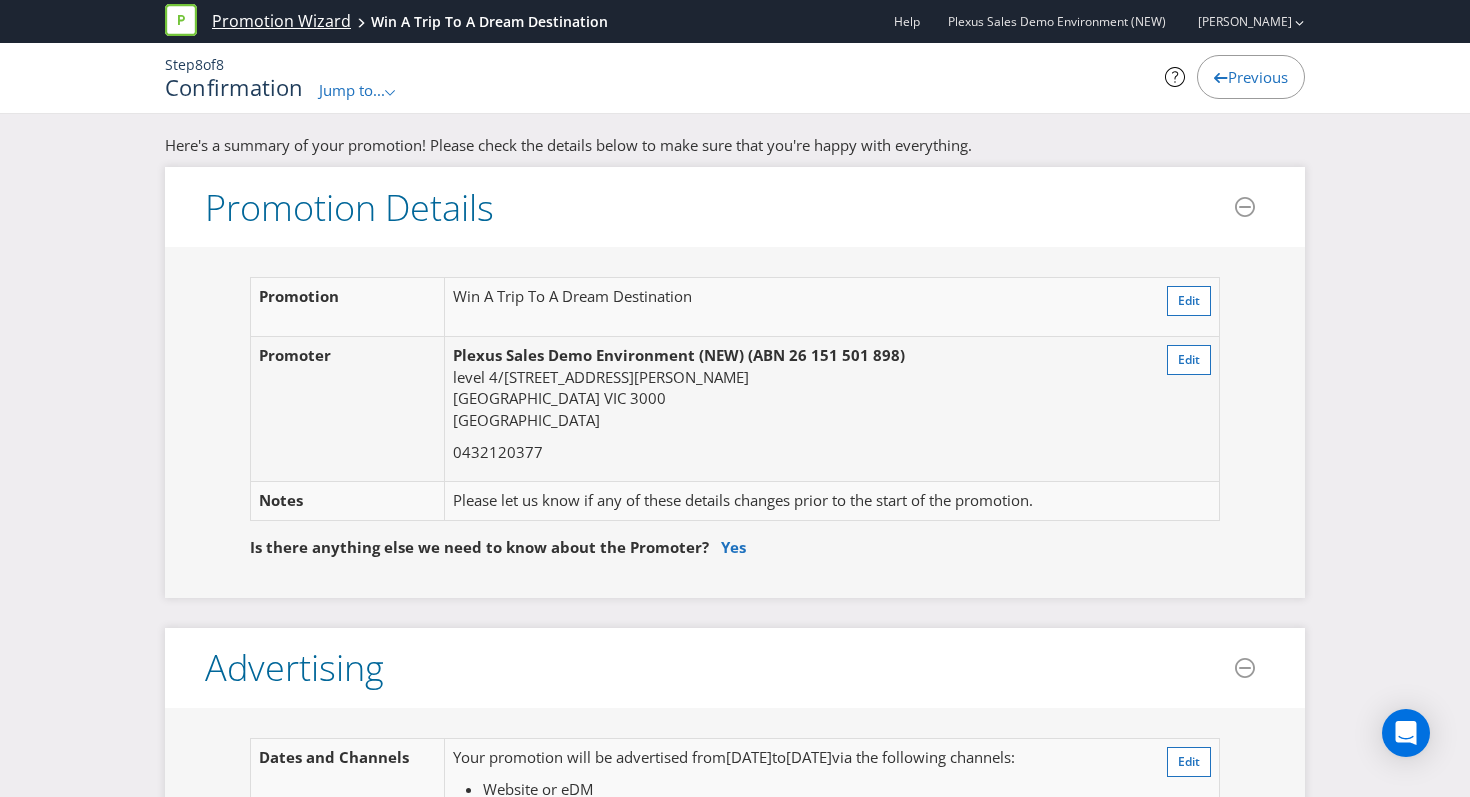 click on "Promotion Wizard" at bounding box center [281, 21] 